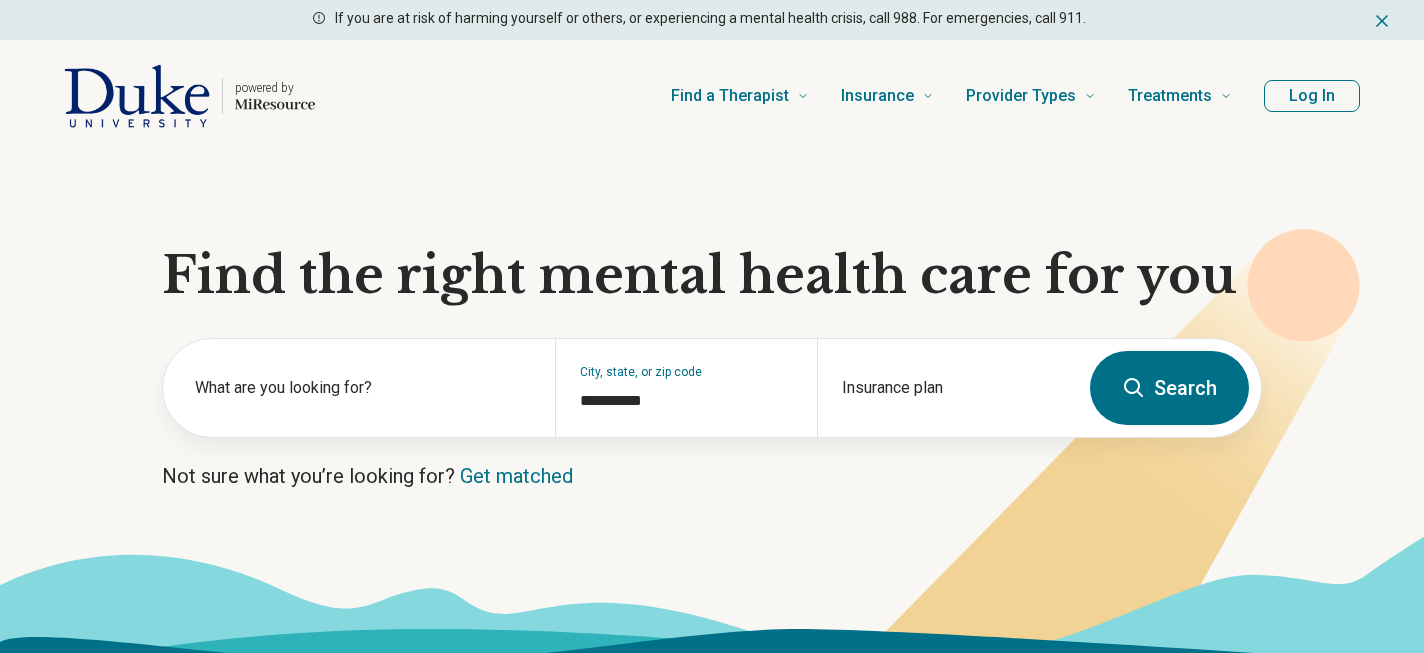 scroll, scrollTop: 0, scrollLeft: 0, axis: both 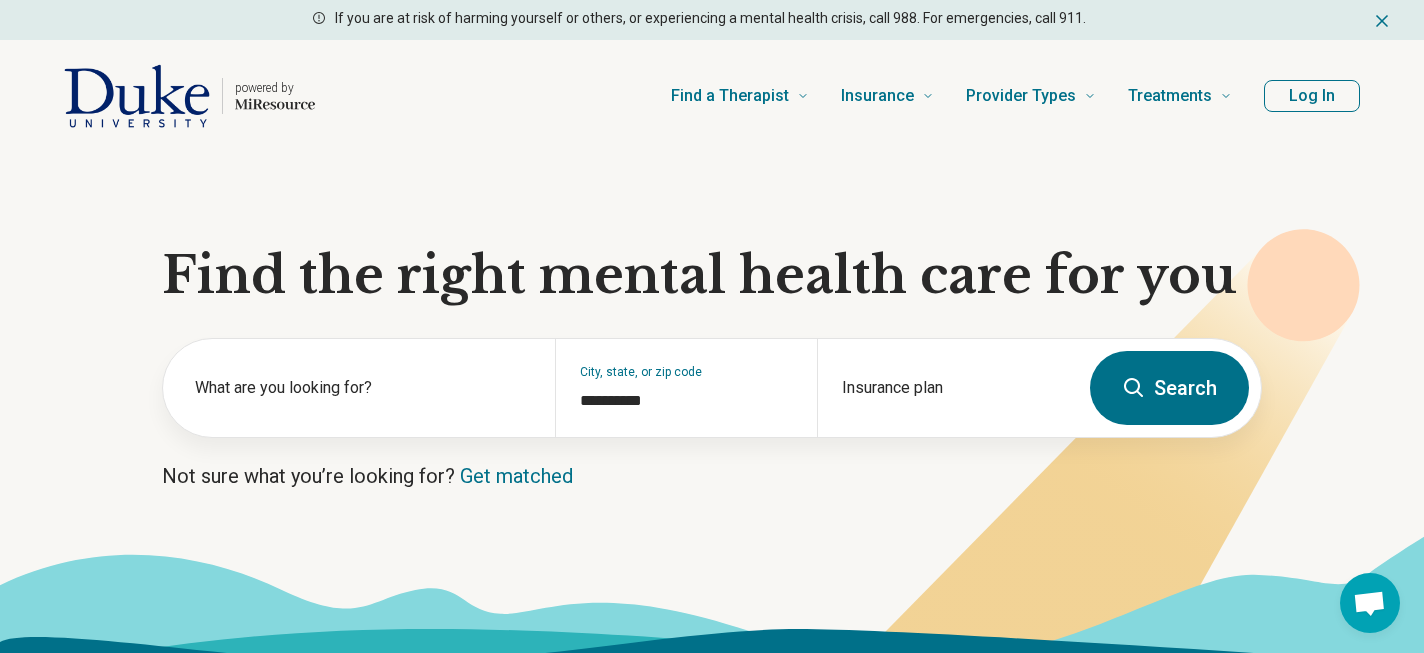 click on "Log In" at bounding box center (1312, 96) 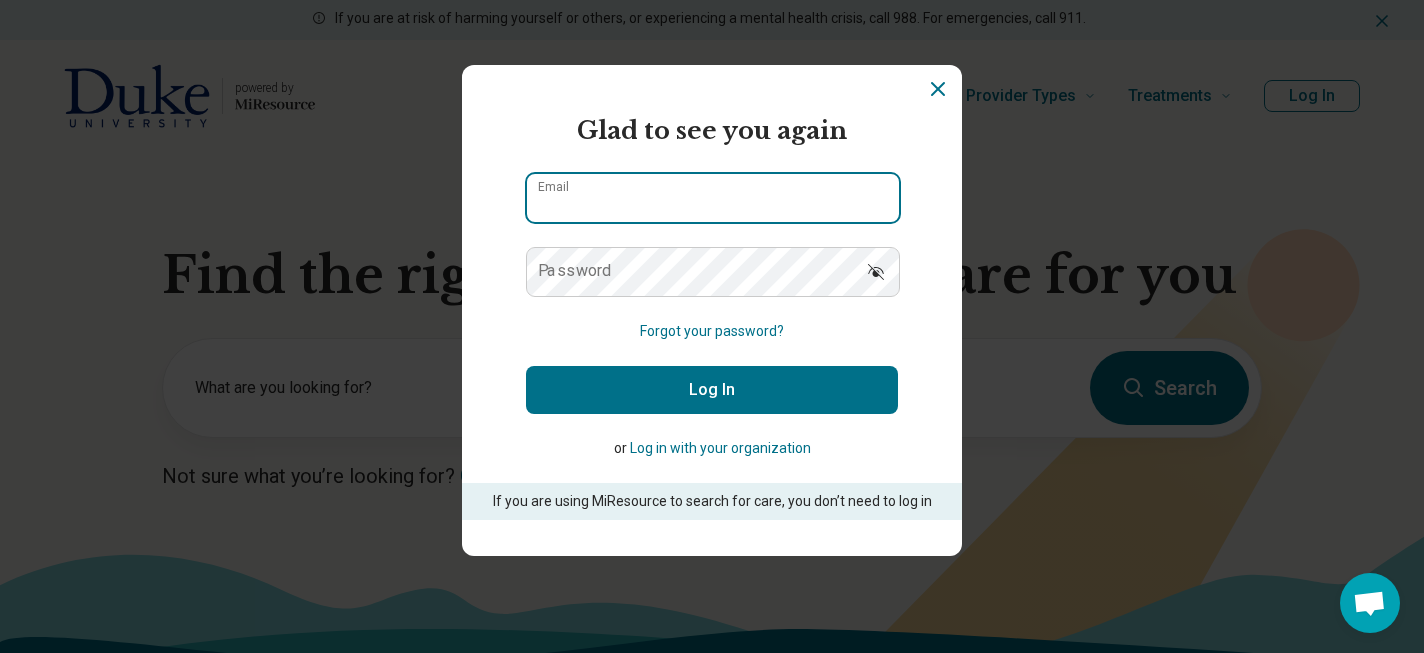click on "Email" at bounding box center [713, 198] 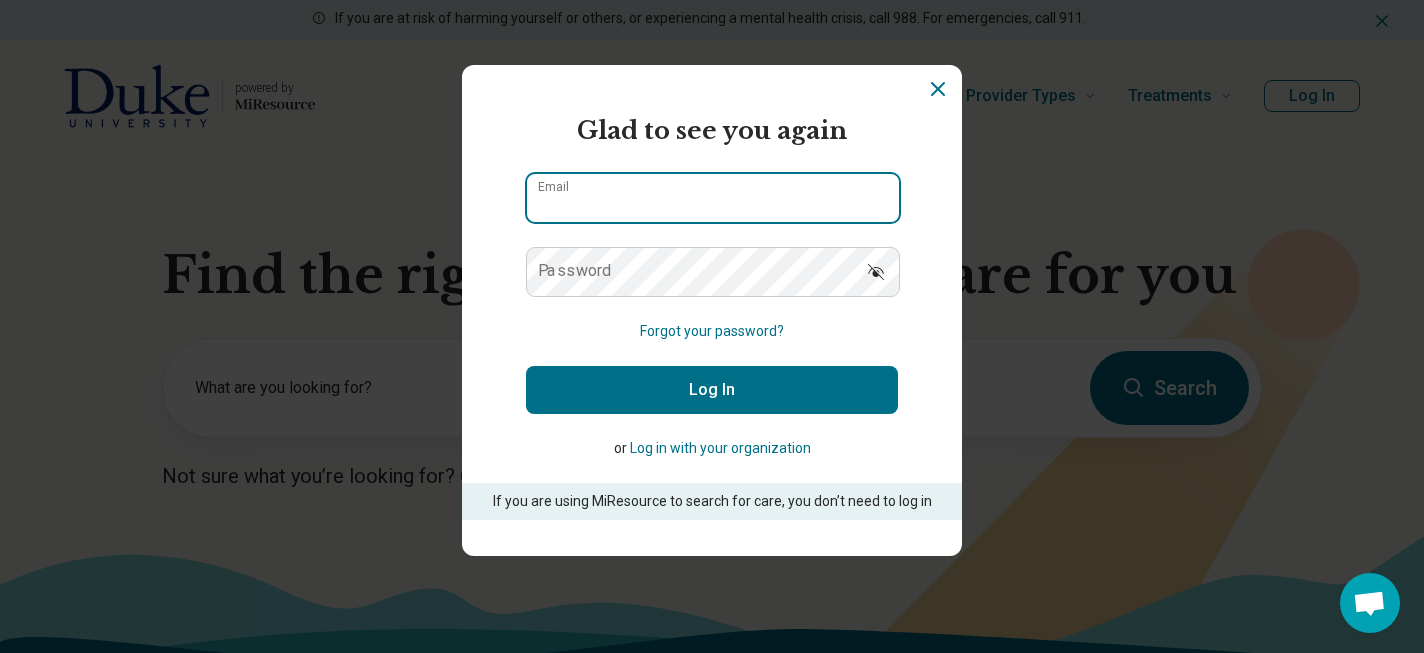 type on "**********" 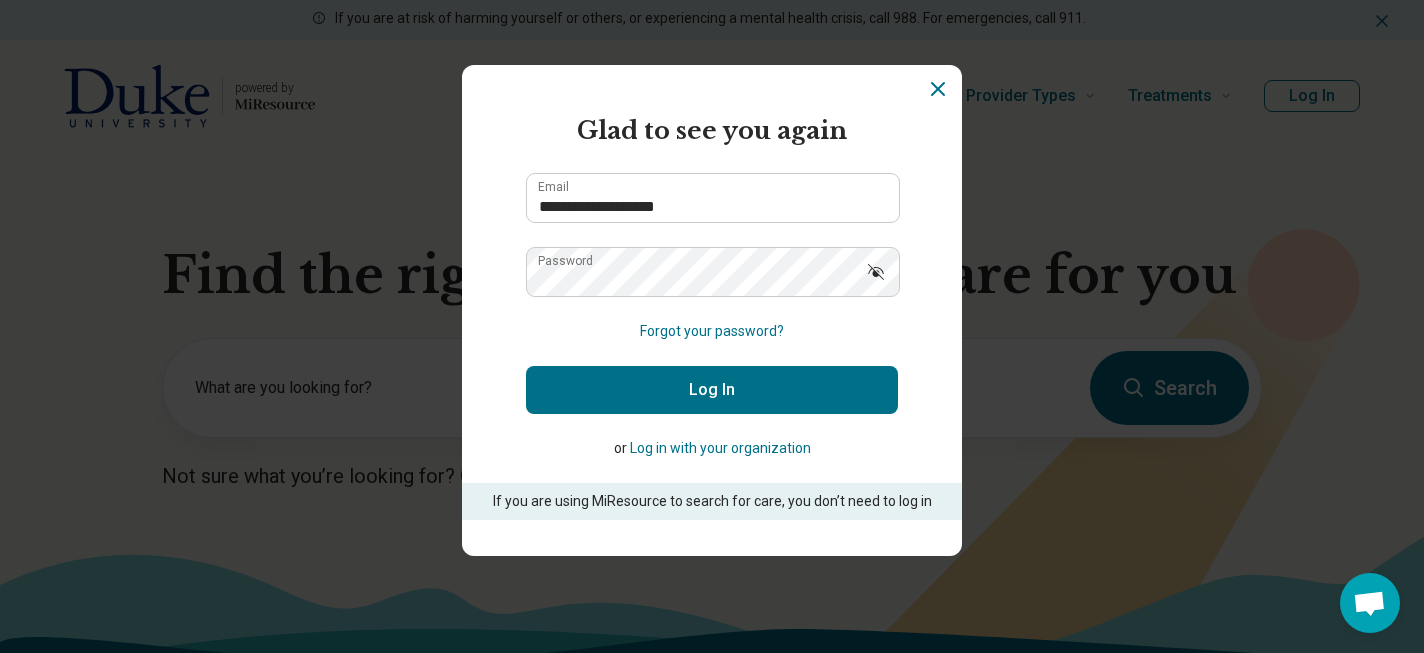 click on "Log In" at bounding box center [712, 390] 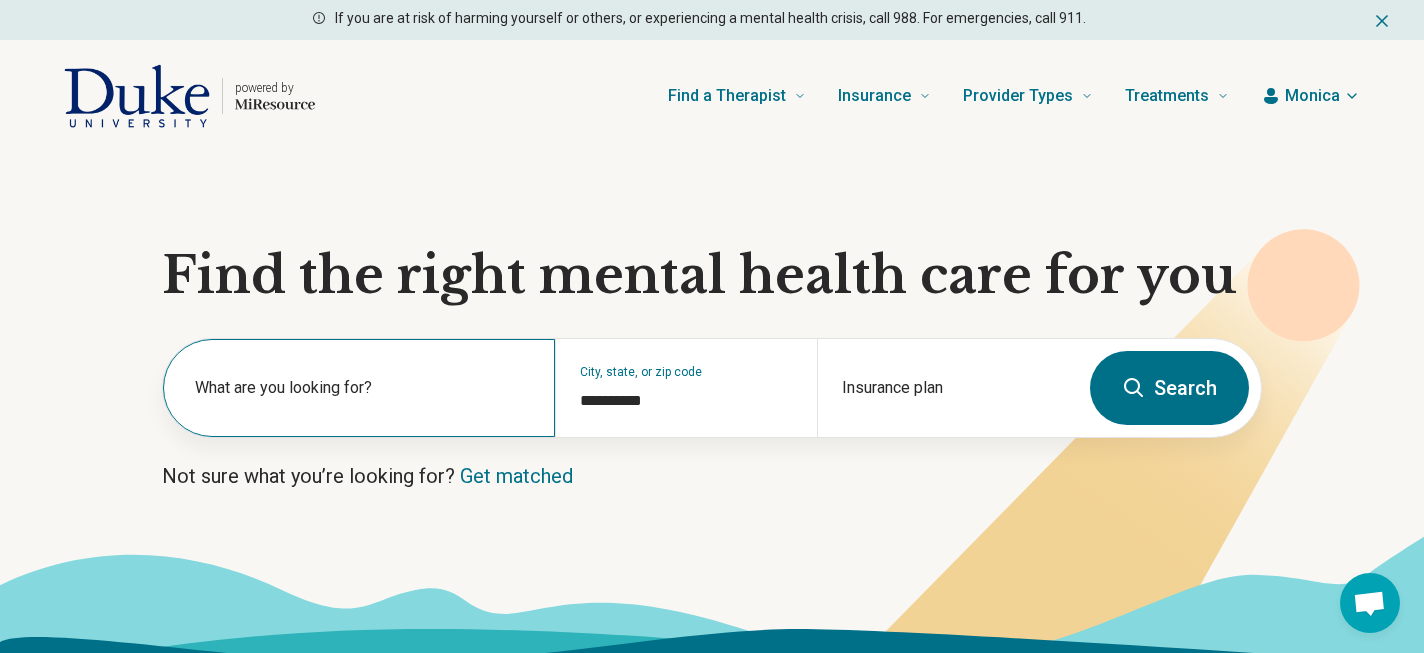 click on "What are you looking for?" at bounding box center (363, 388) 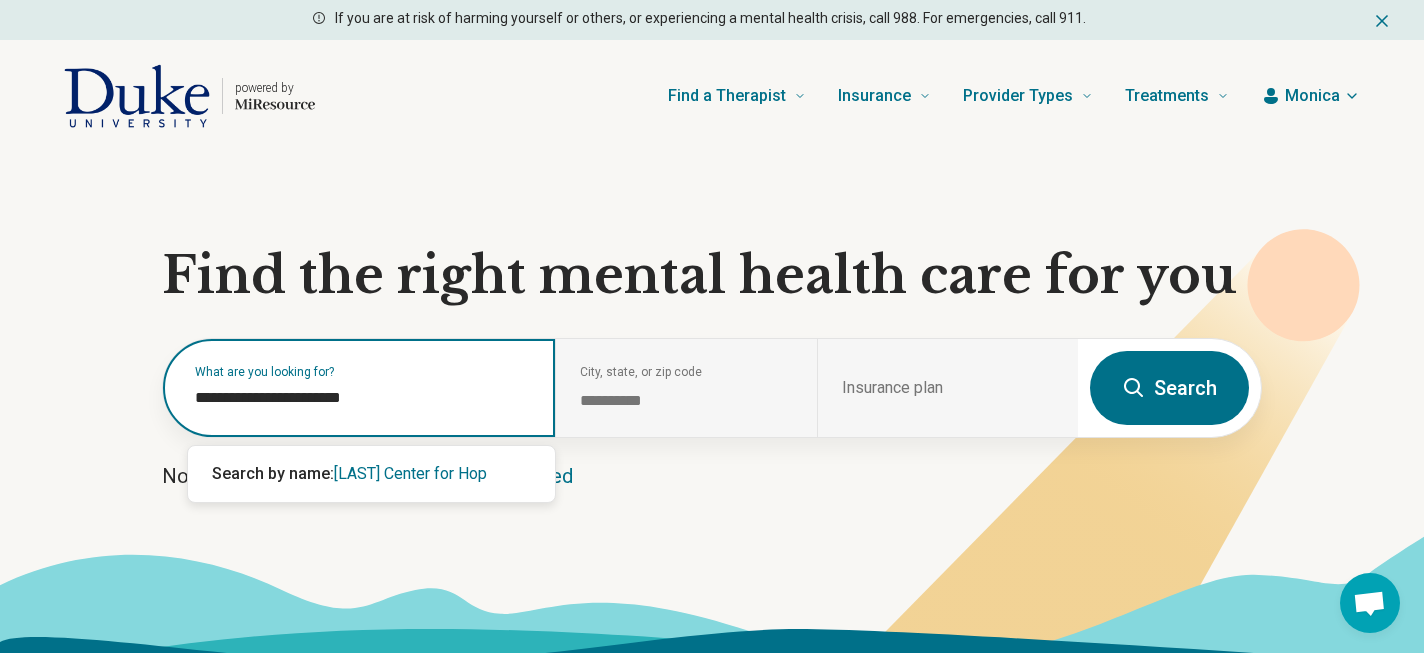 type on "**********" 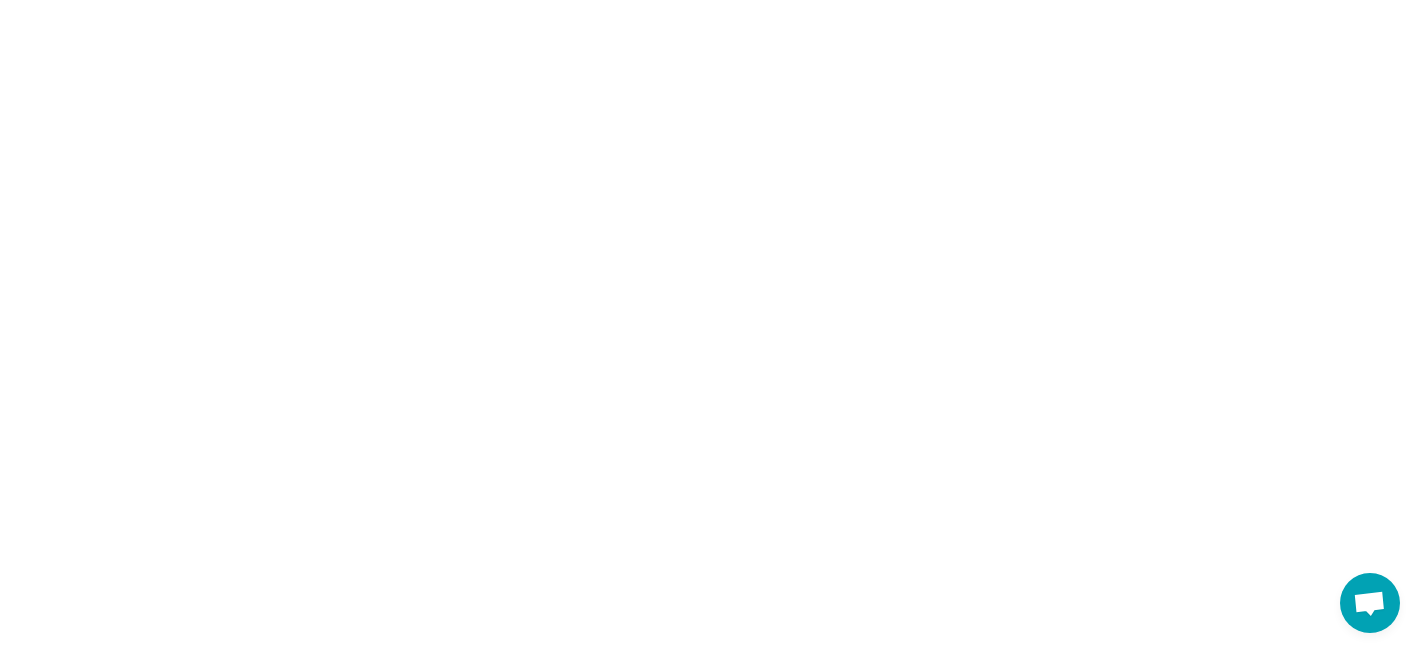 select on "***" 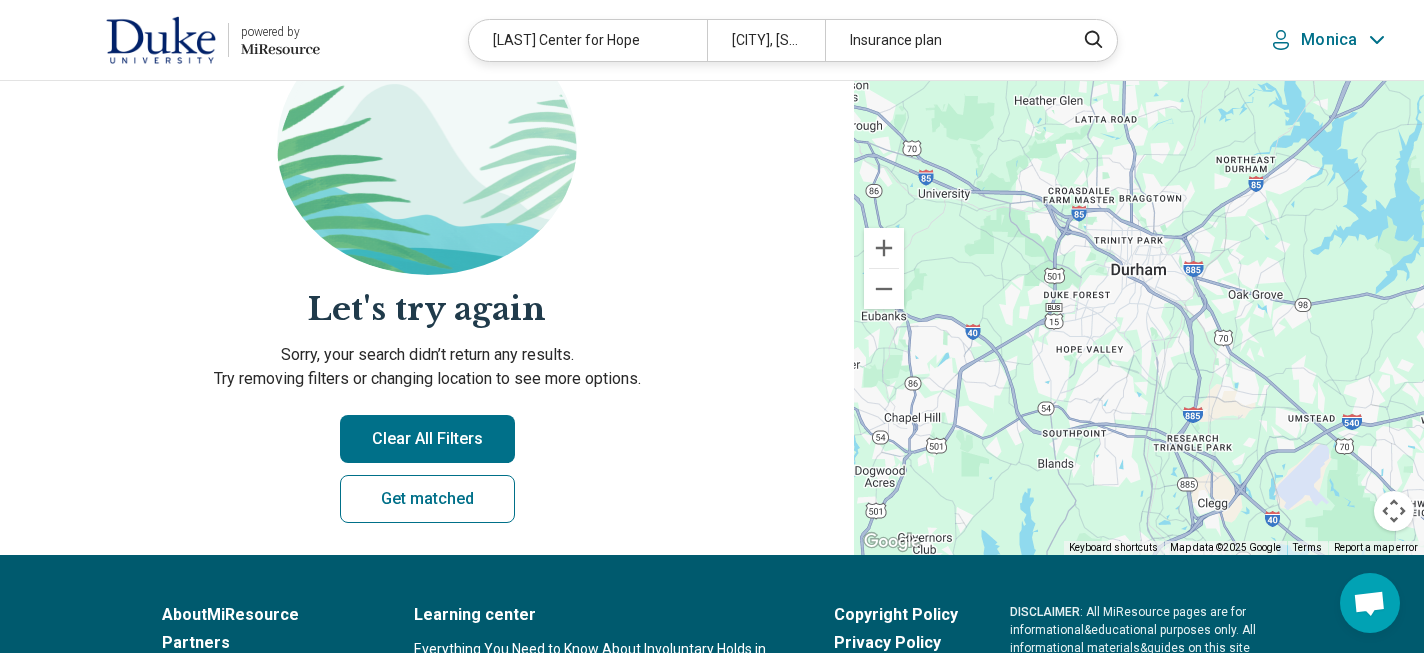 scroll, scrollTop: 0, scrollLeft: 0, axis: both 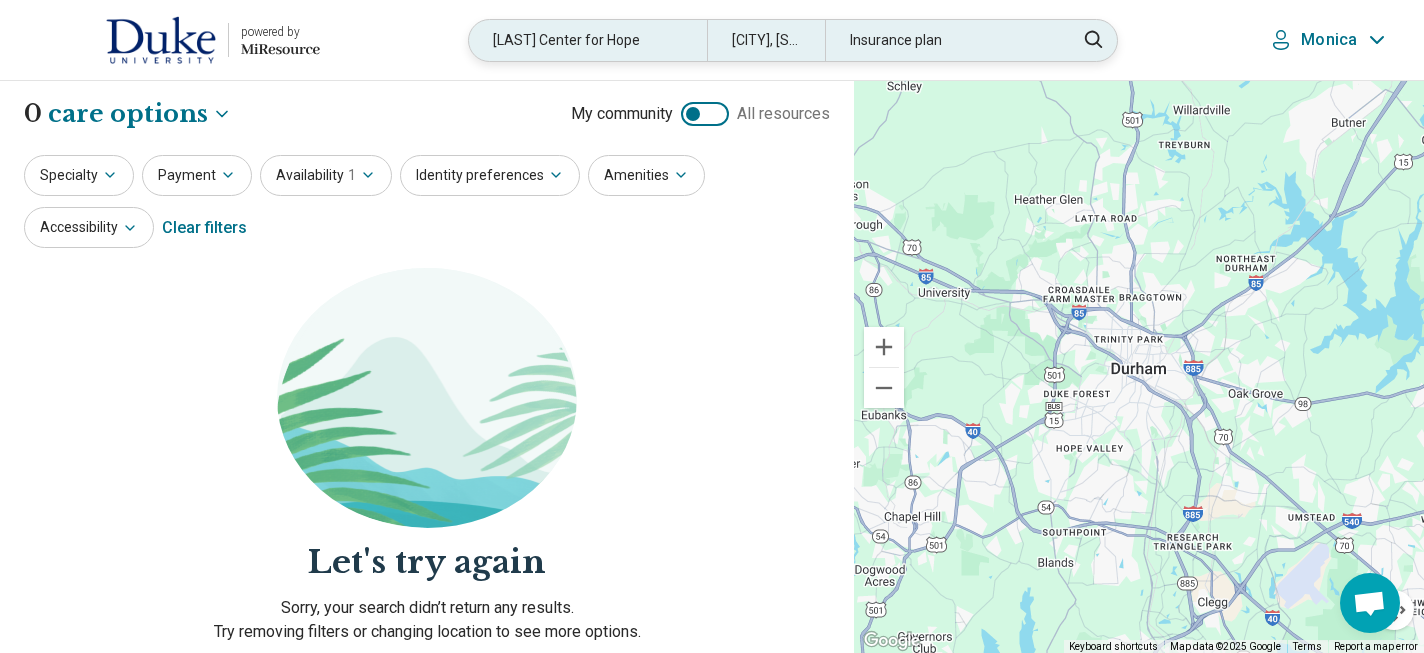 drag, startPoint x: 654, startPoint y: 34, endPoint x: 493, endPoint y: 39, distance: 161.07762 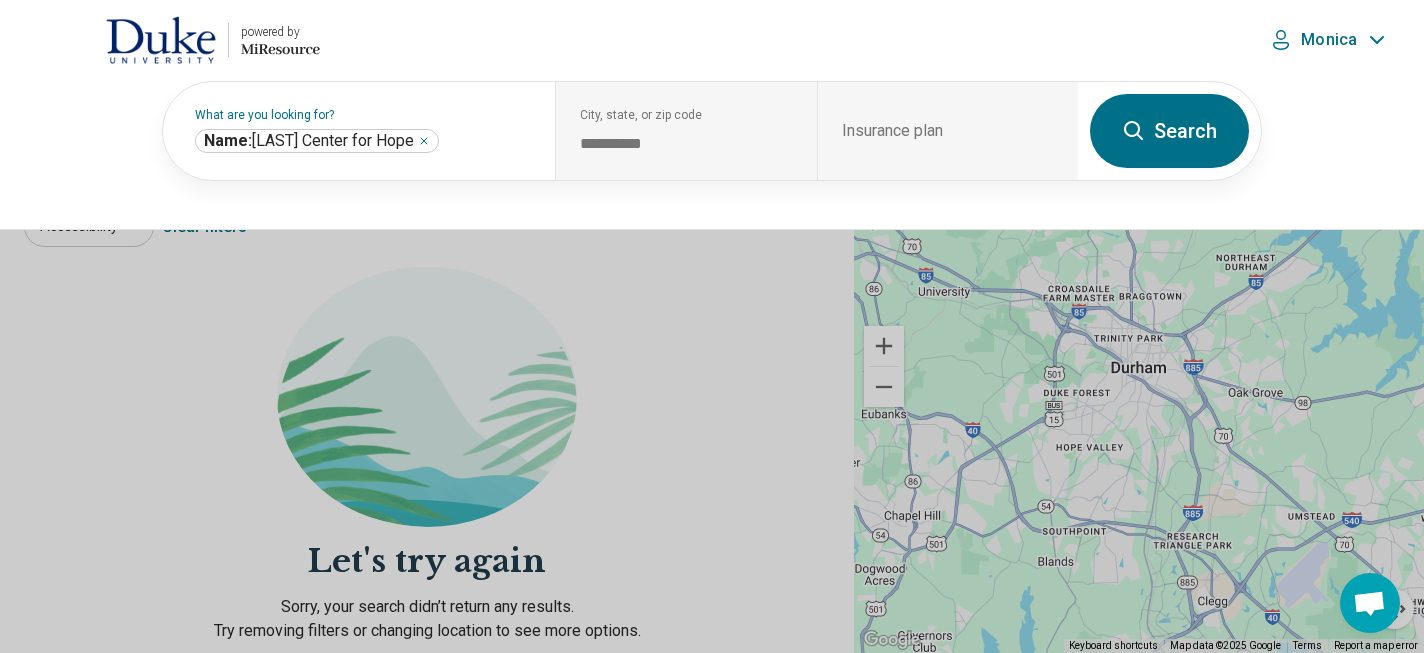 scroll, scrollTop: 550, scrollLeft: 0, axis: vertical 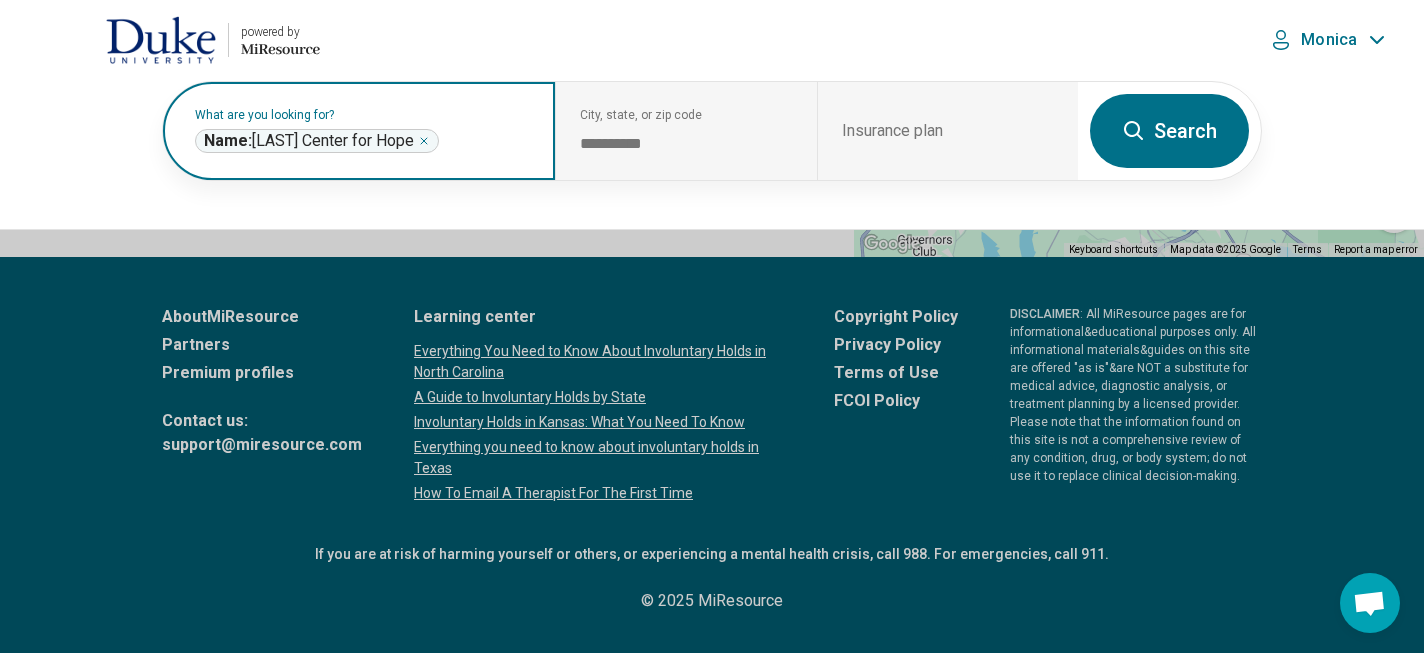 click 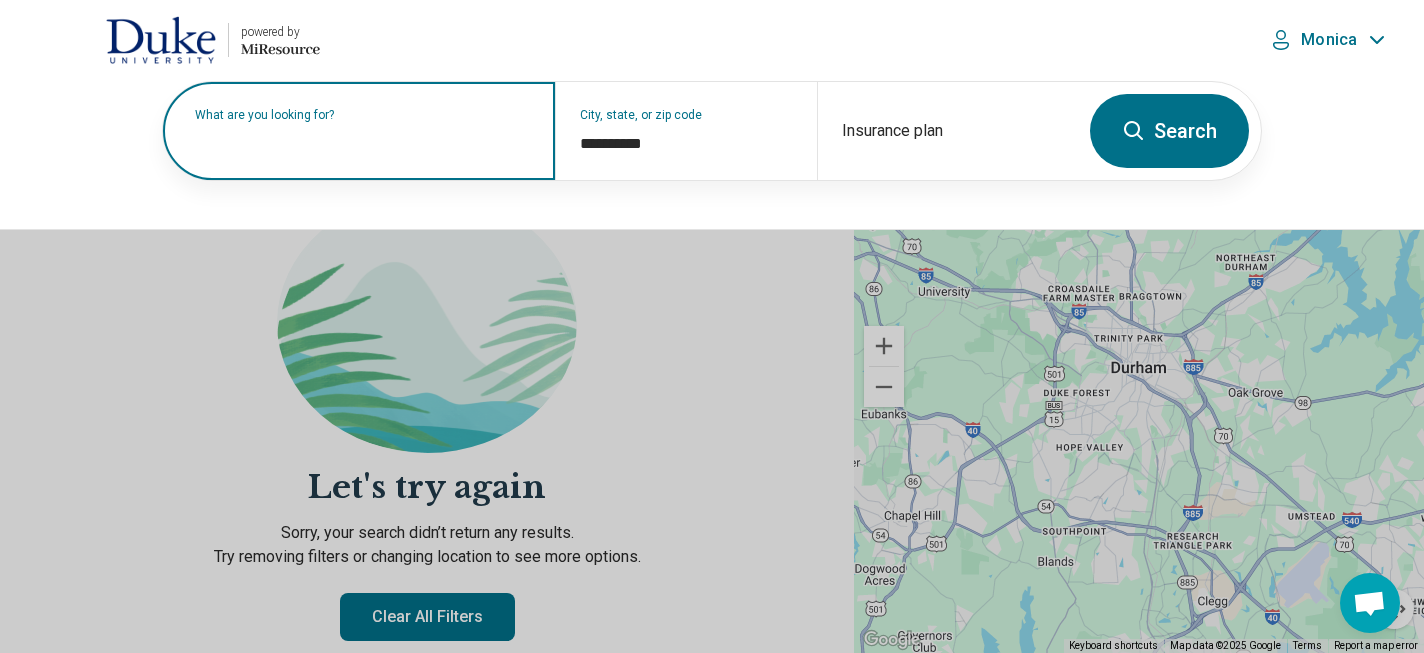 scroll, scrollTop: 0, scrollLeft: 0, axis: both 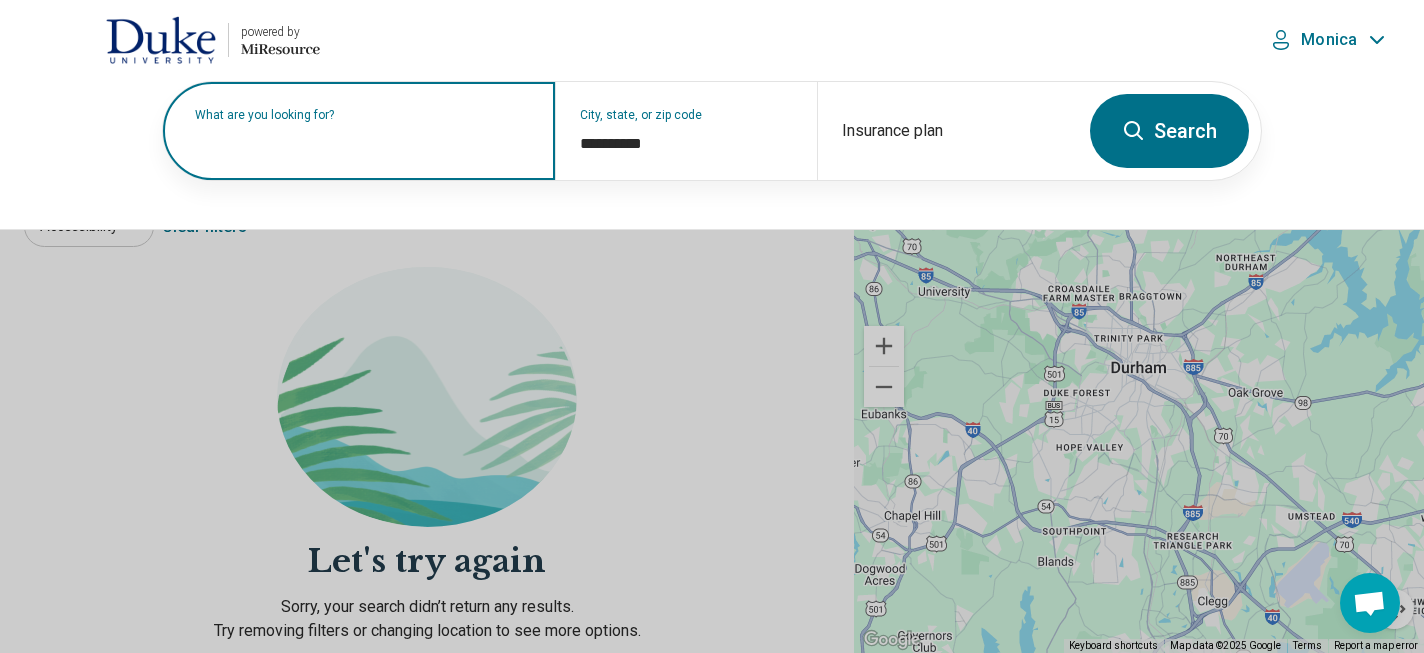 click on "Miresource logo" 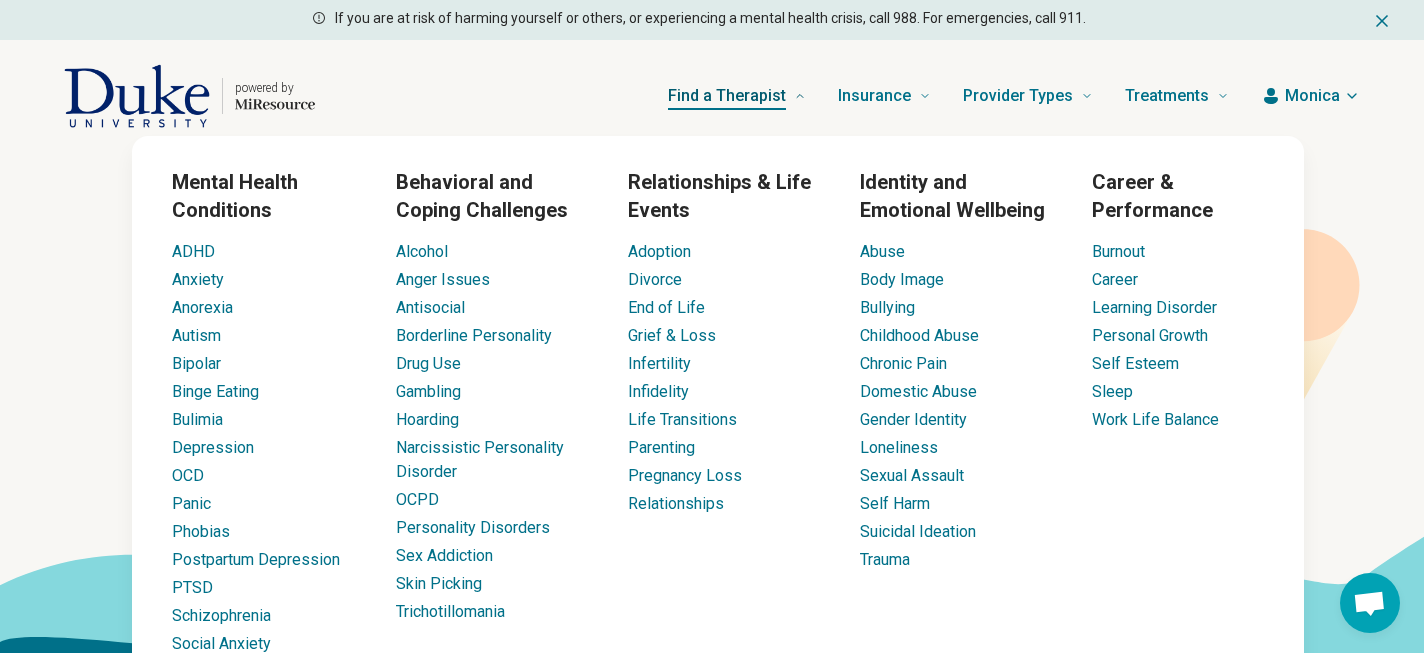 click on "Find a Therapist" at bounding box center (727, 96) 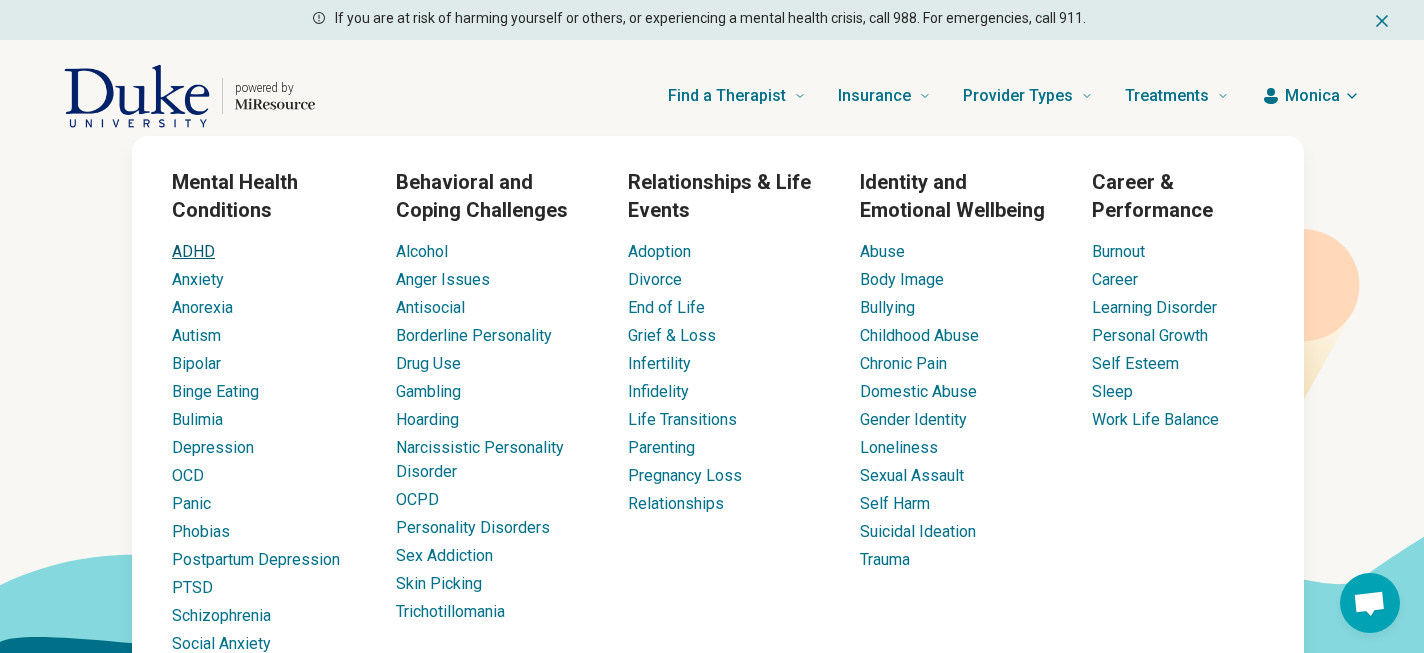 click on "ADHD" at bounding box center (193, 251) 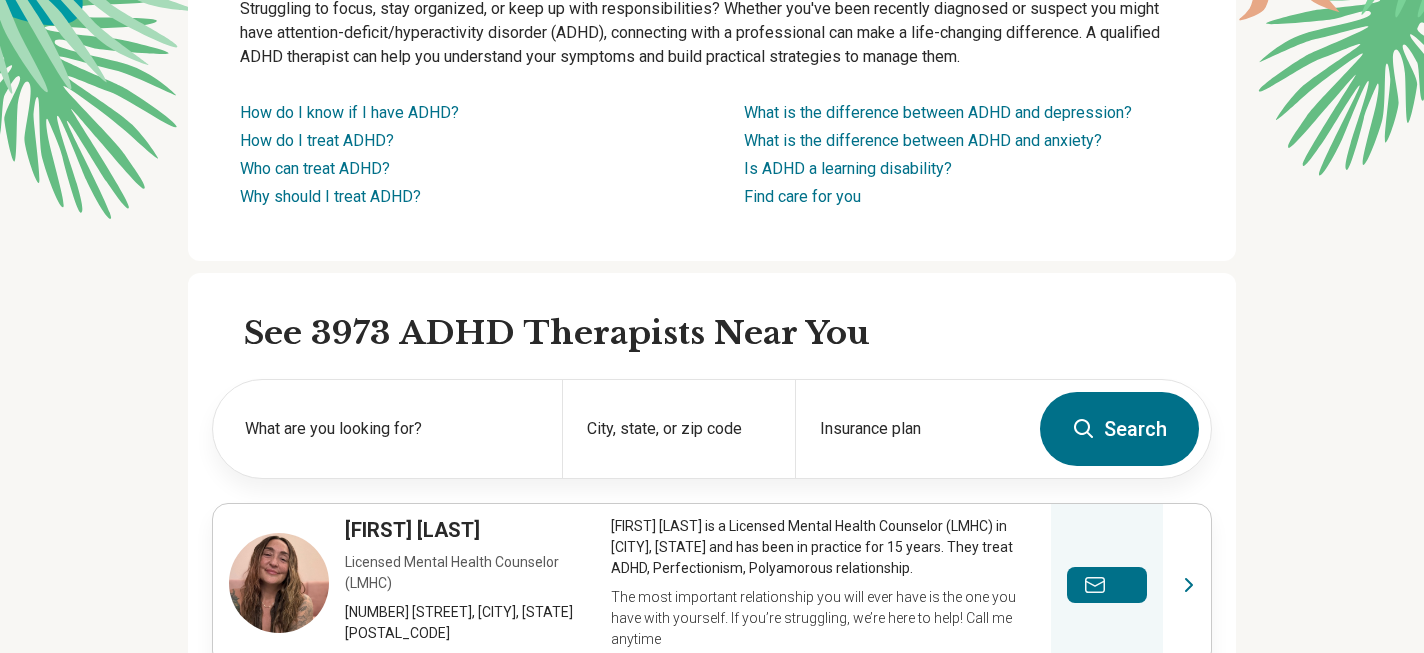 scroll, scrollTop: 0, scrollLeft: 0, axis: both 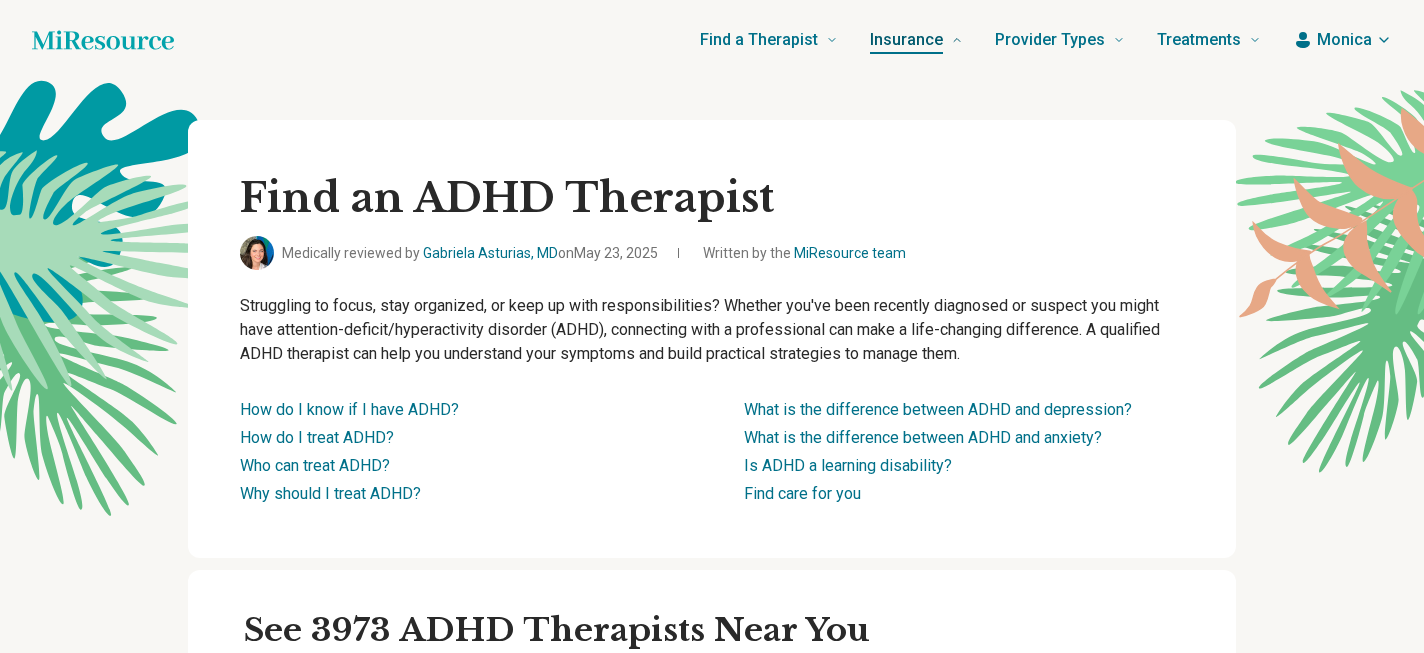 click on "Insurance" at bounding box center (916, 40) 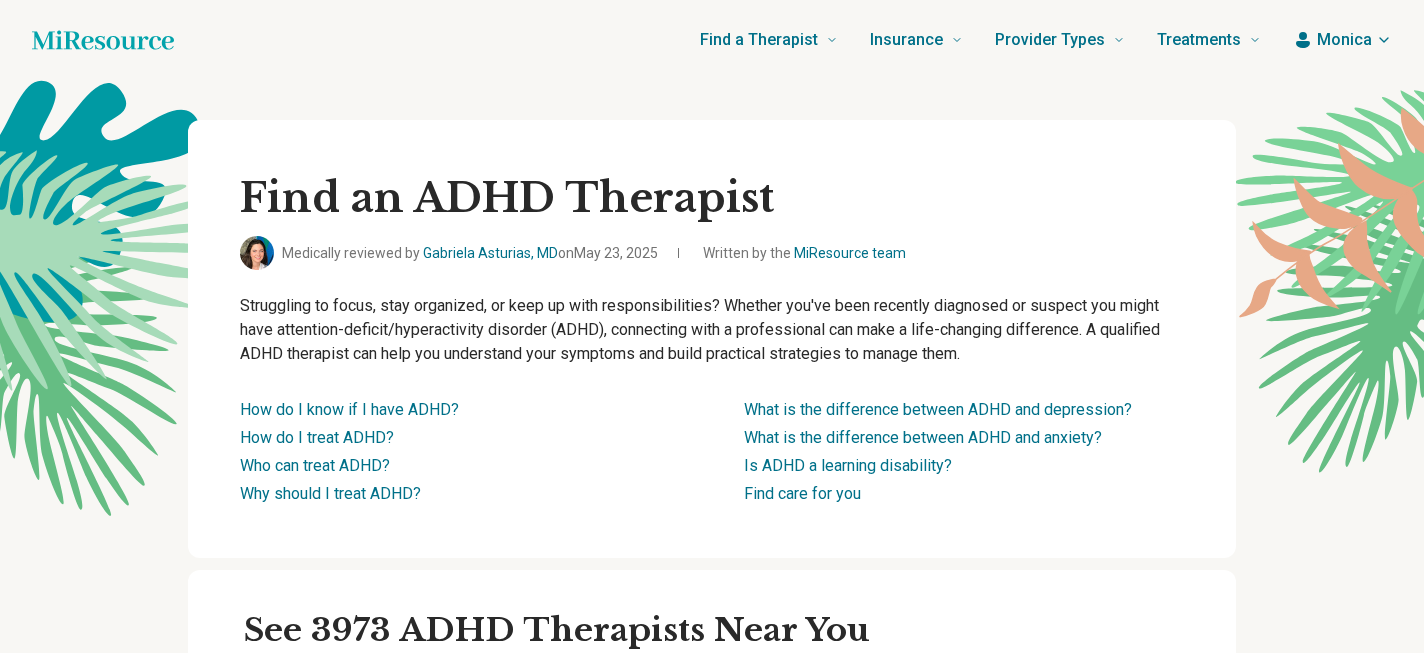 scroll, scrollTop: 0, scrollLeft: 0, axis: both 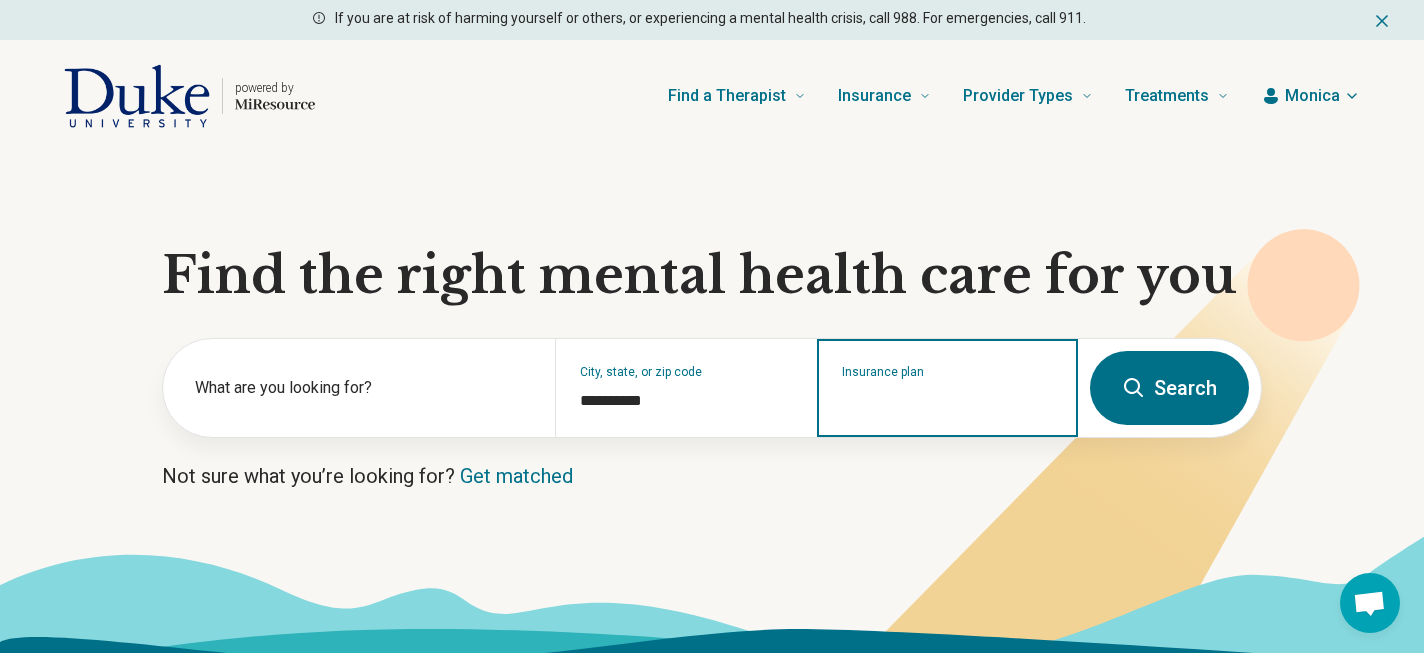 click on "Insurance plan" at bounding box center (948, 401) 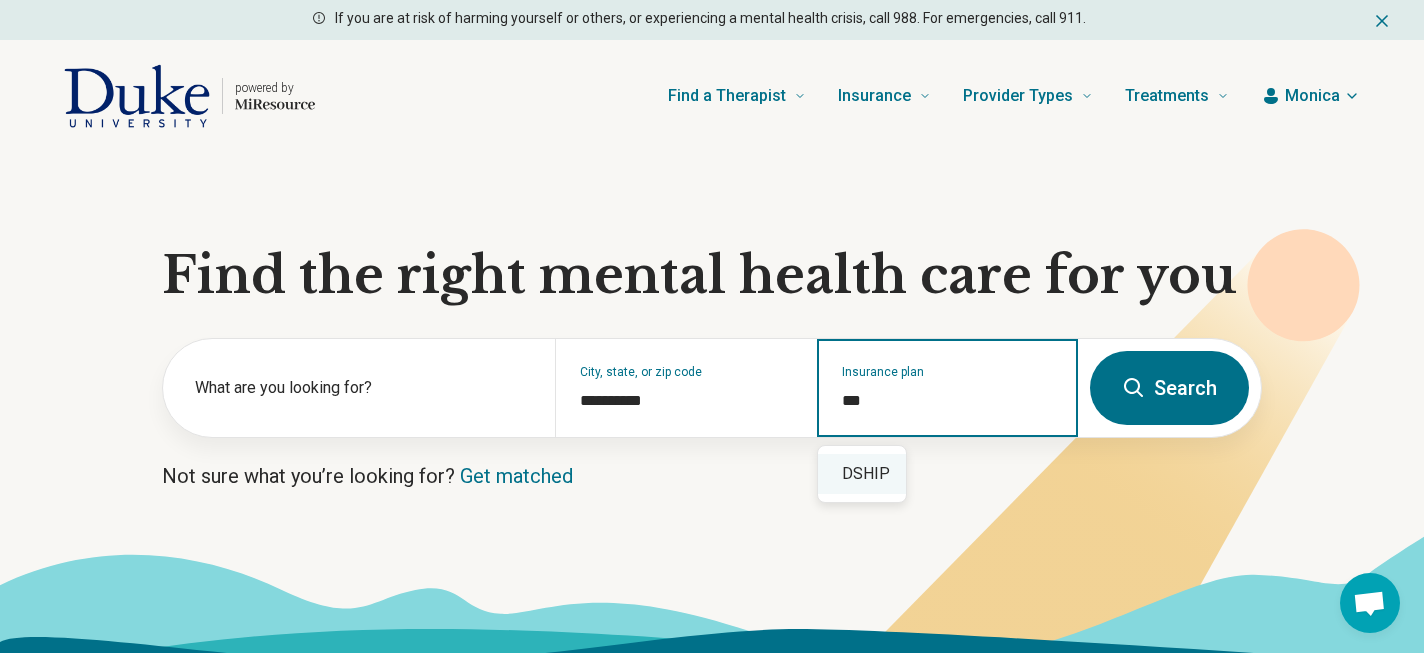 click on "DSHIP" at bounding box center (862, 474) 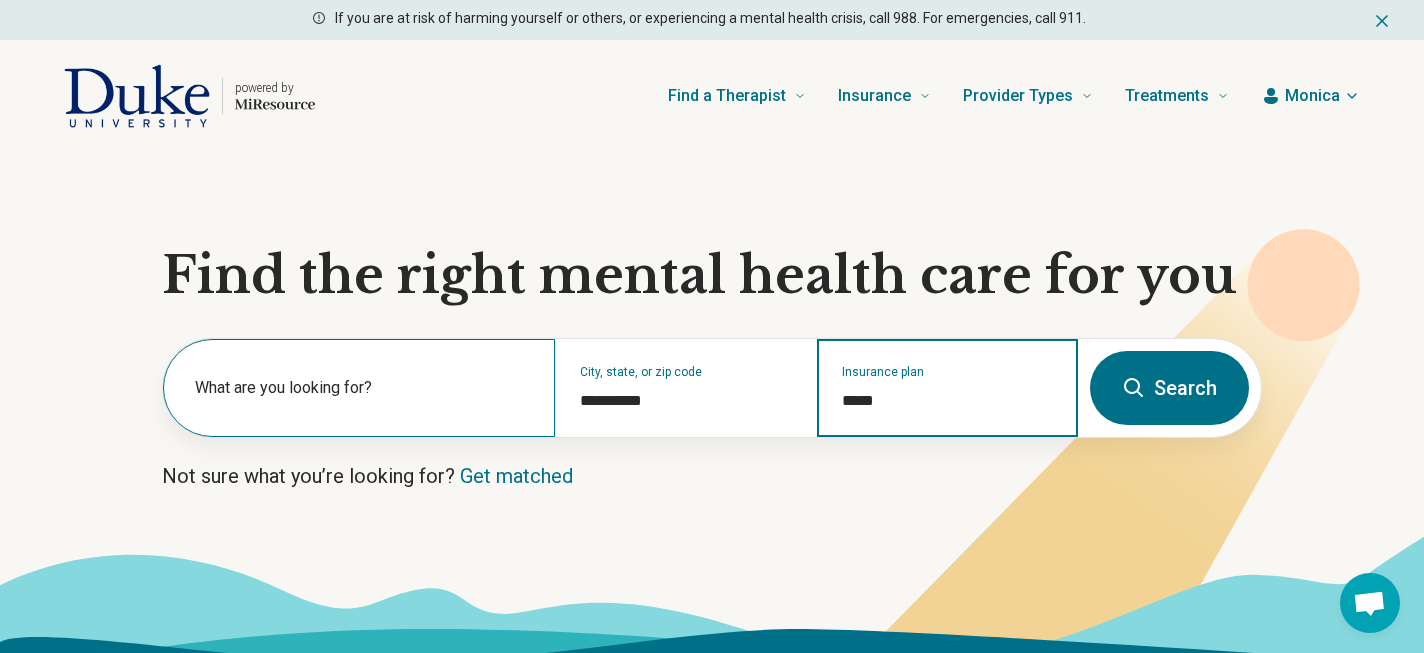 type on "*****" 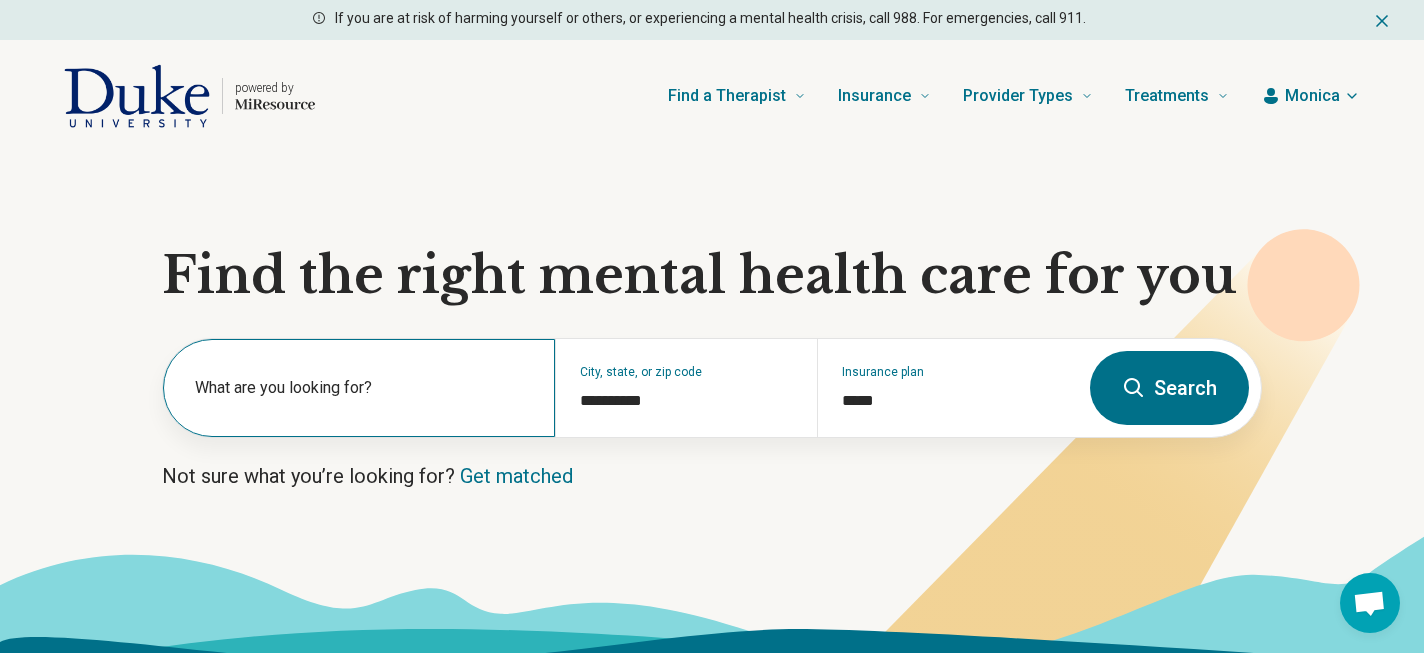 click on "What are you looking for?" at bounding box center (363, 388) 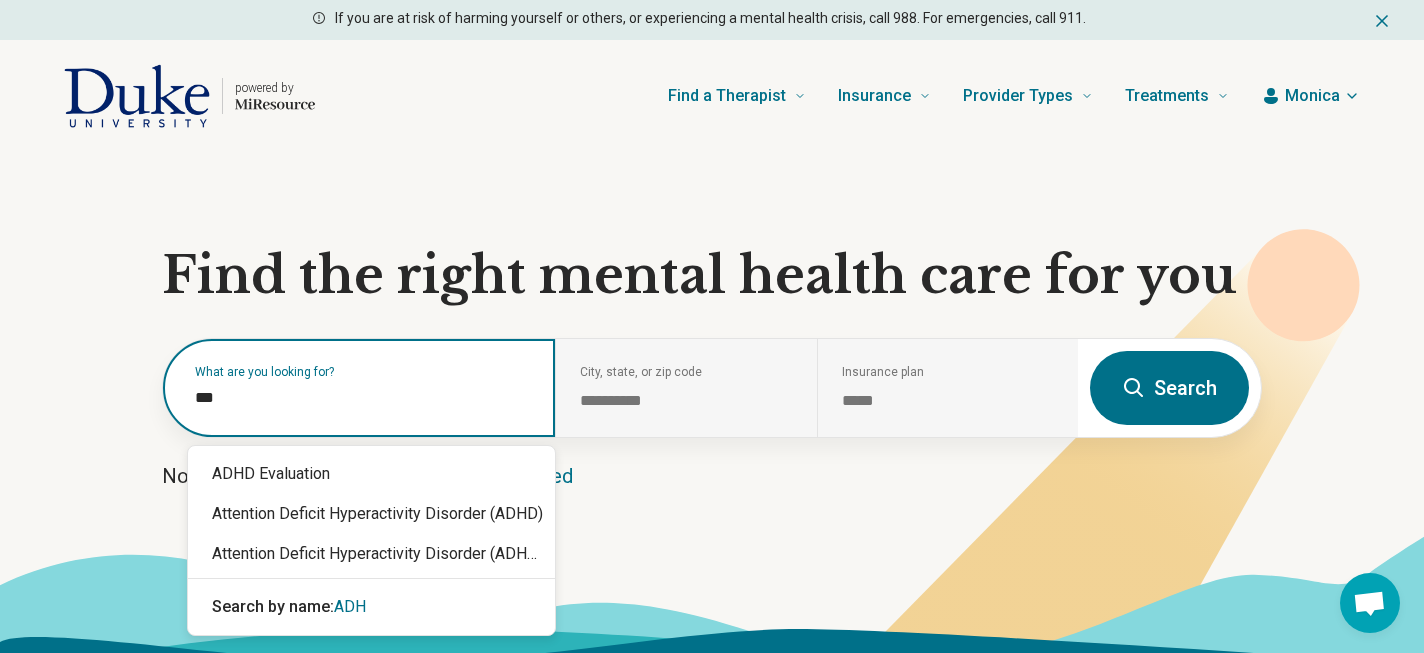 type on "****" 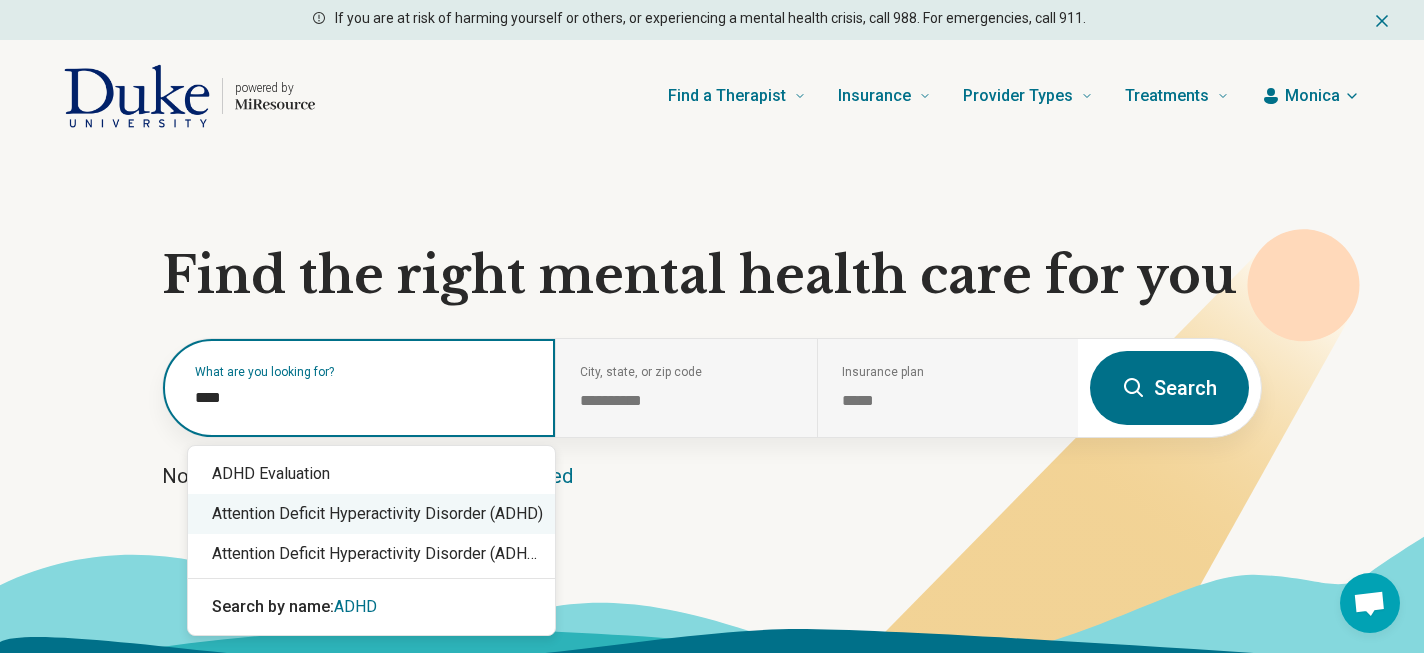 click on "Attention Deficit Hyperactivity Disorder (ADHD)" at bounding box center (371, 514) 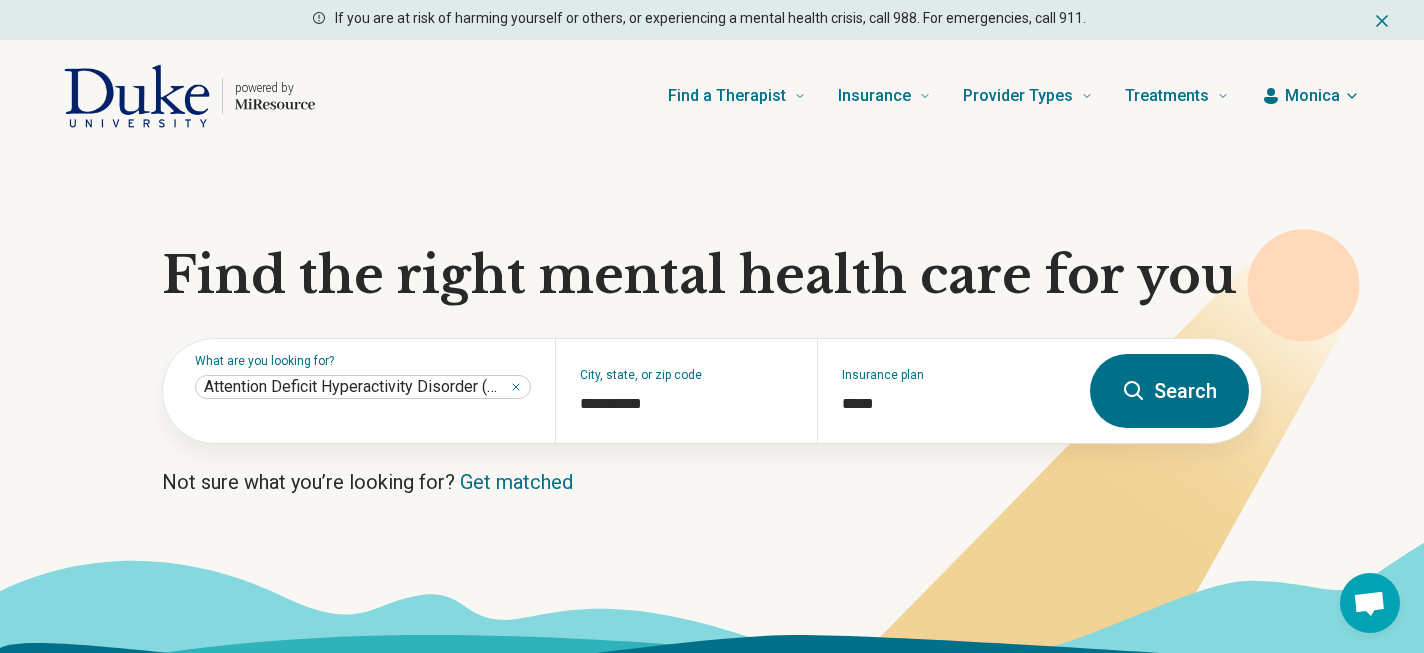 click on "Search" at bounding box center [1169, 391] 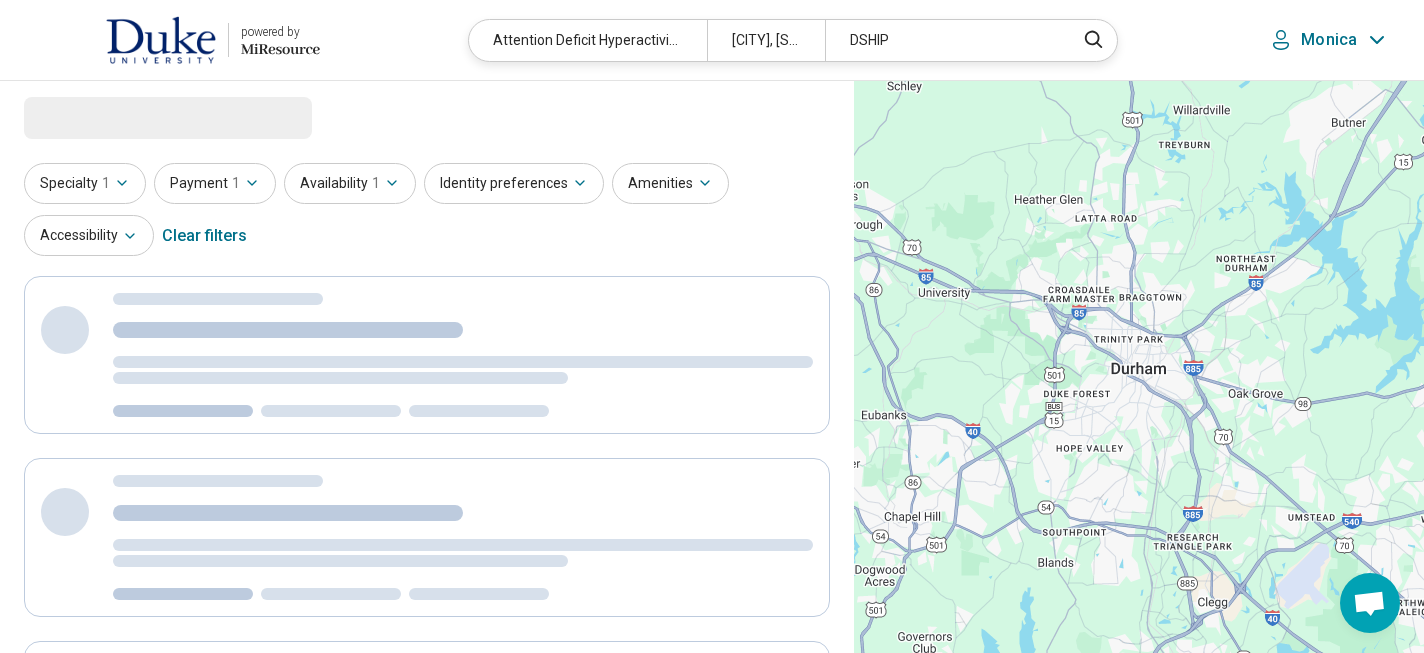select on "***" 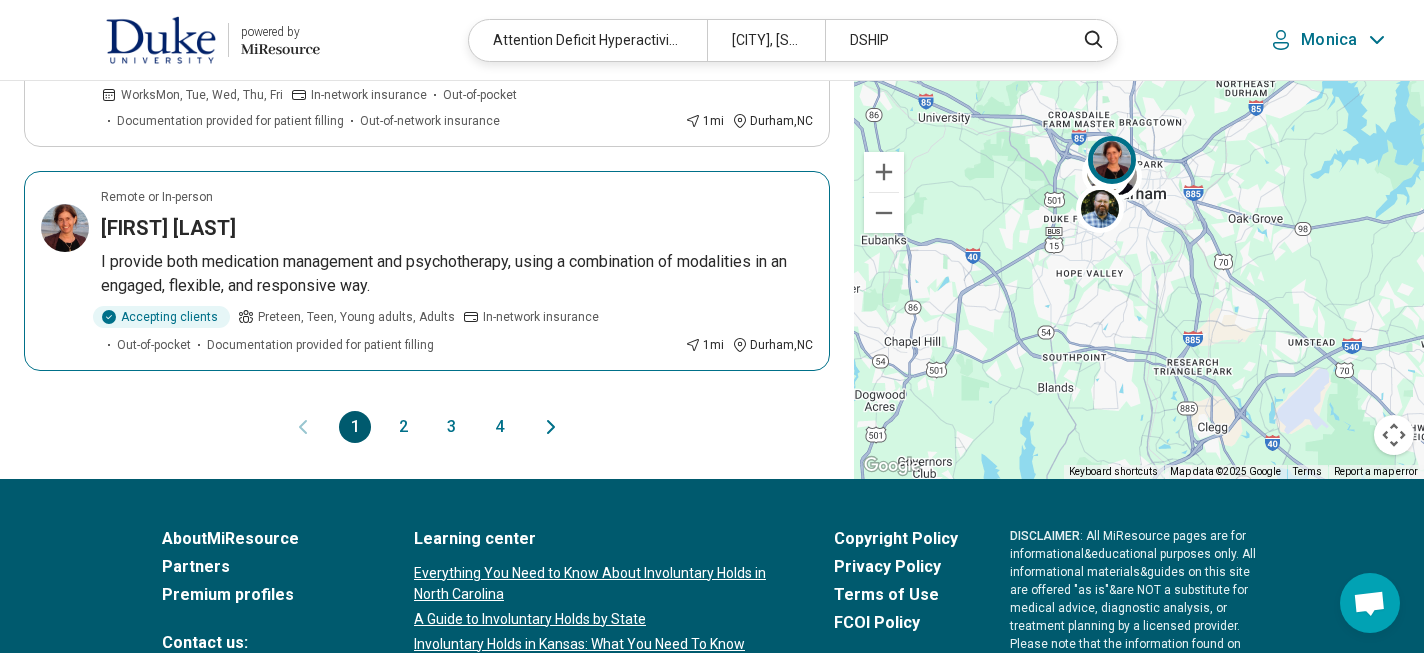 scroll, scrollTop: 2195, scrollLeft: 0, axis: vertical 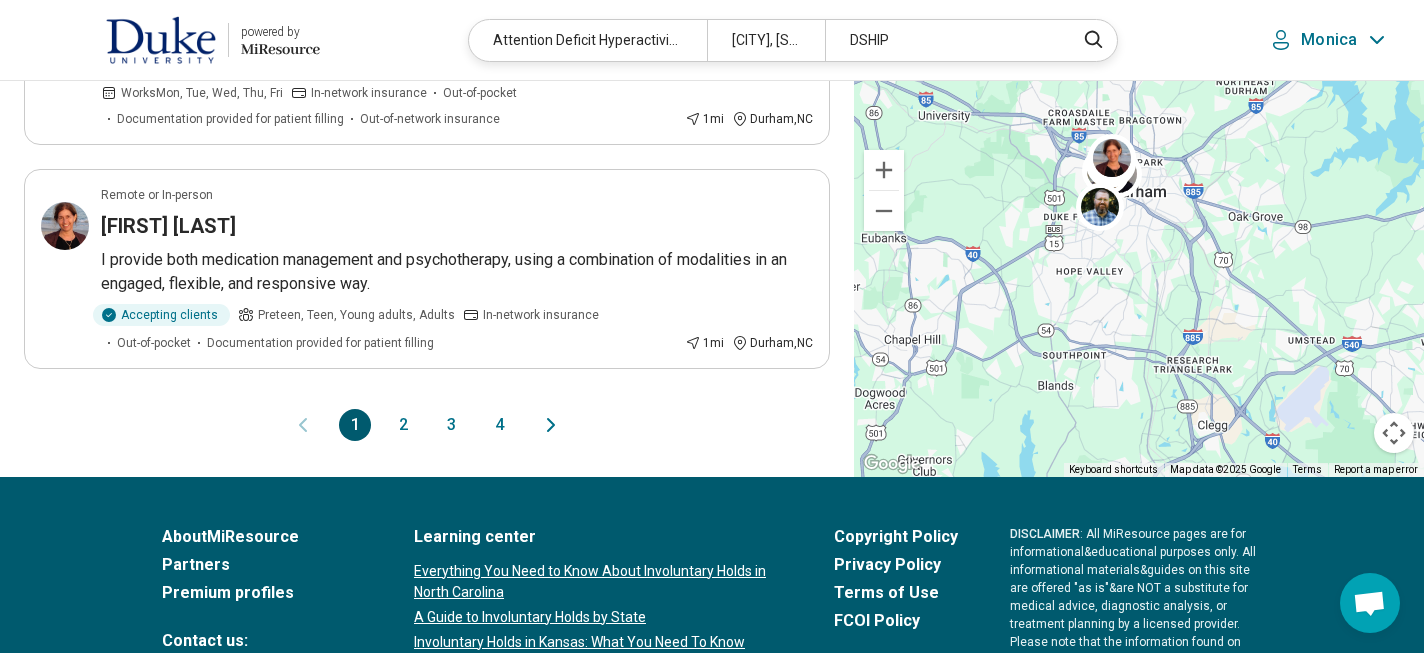 click 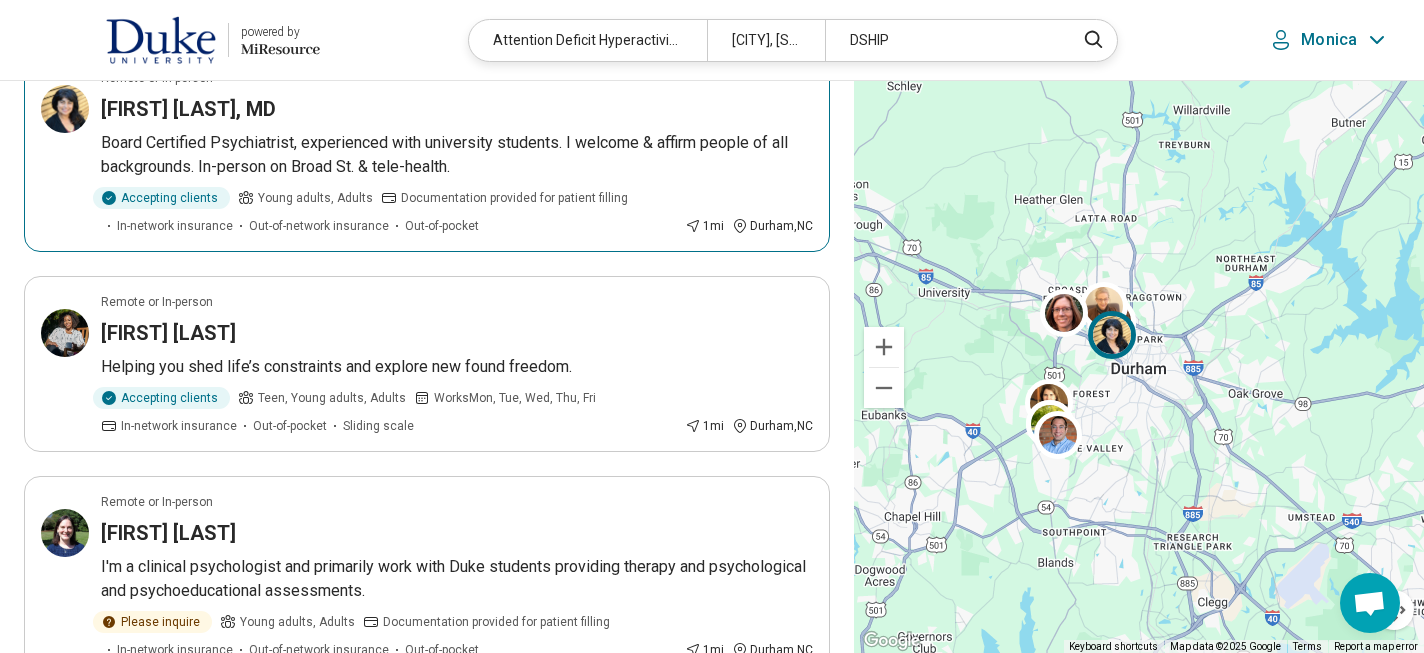 scroll, scrollTop: 220, scrollLeft: 0, axis: vertical 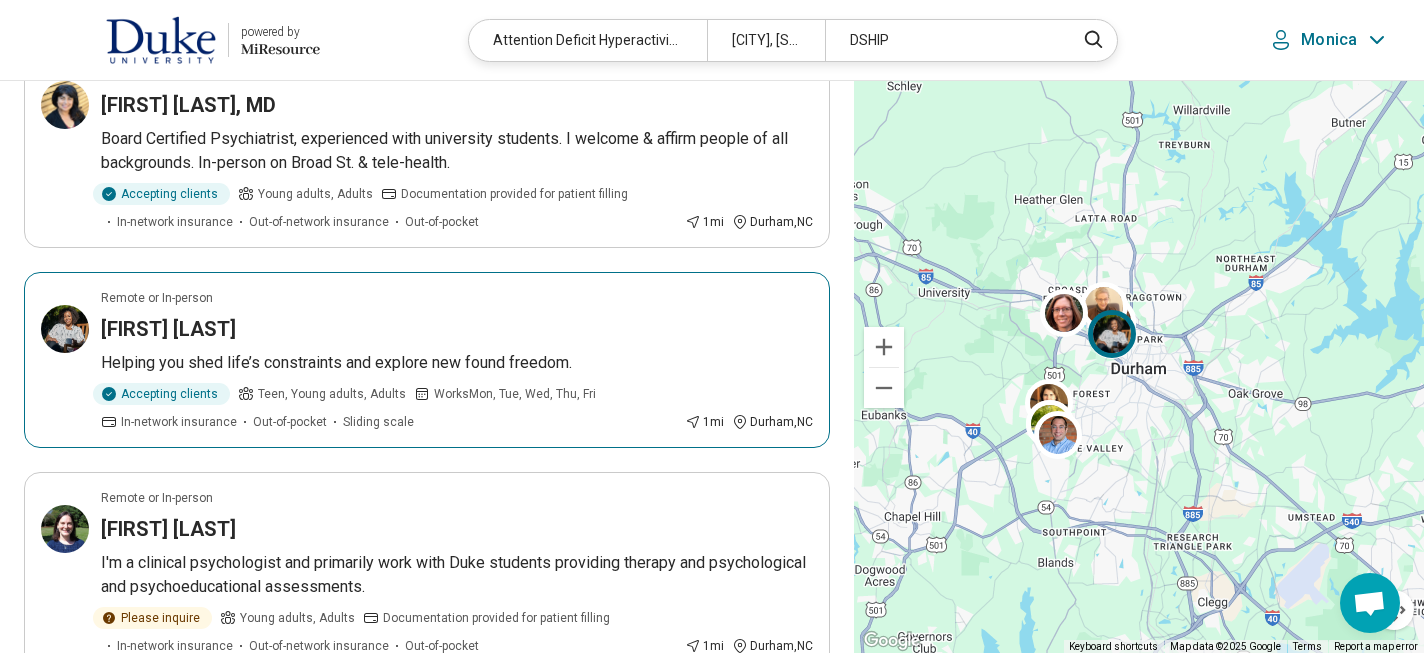 click on "[FIRST] [LAST]" at bounding box center (168, 329) 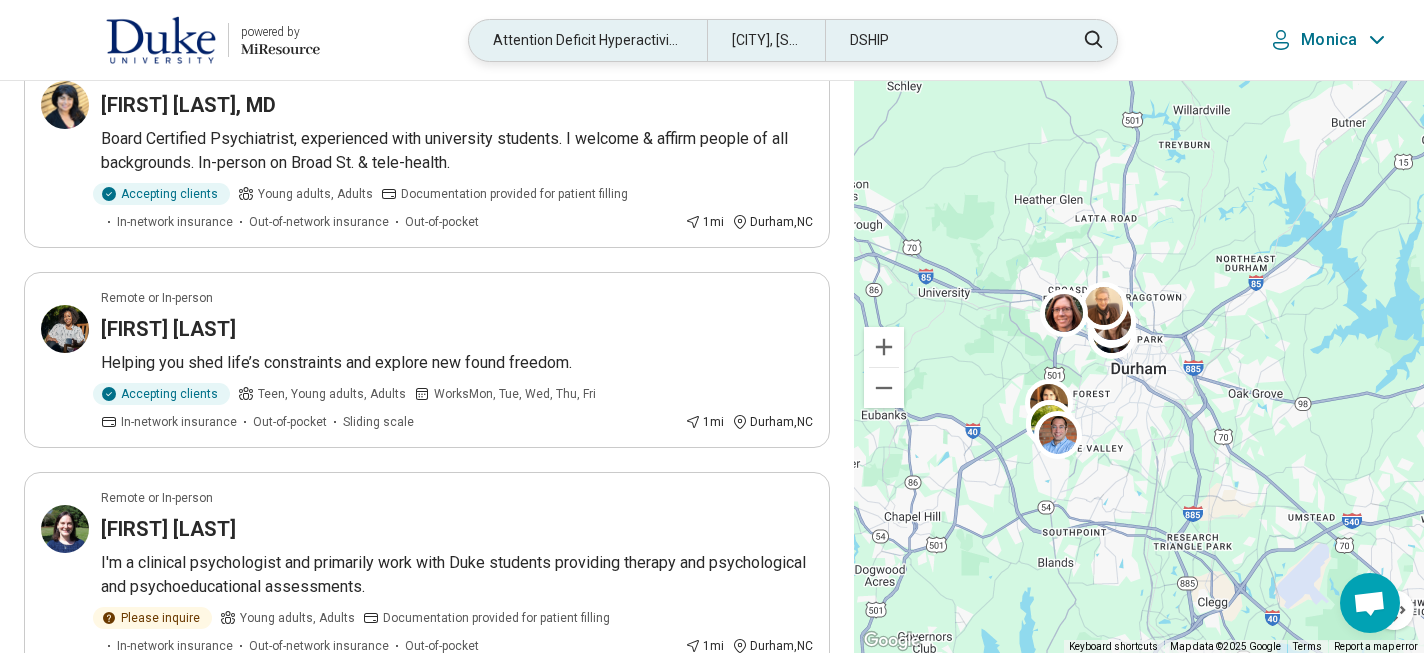 click on "Attention Deficit Hyperactivity Disorder (ADHD)" at bounding box center [587, 40] 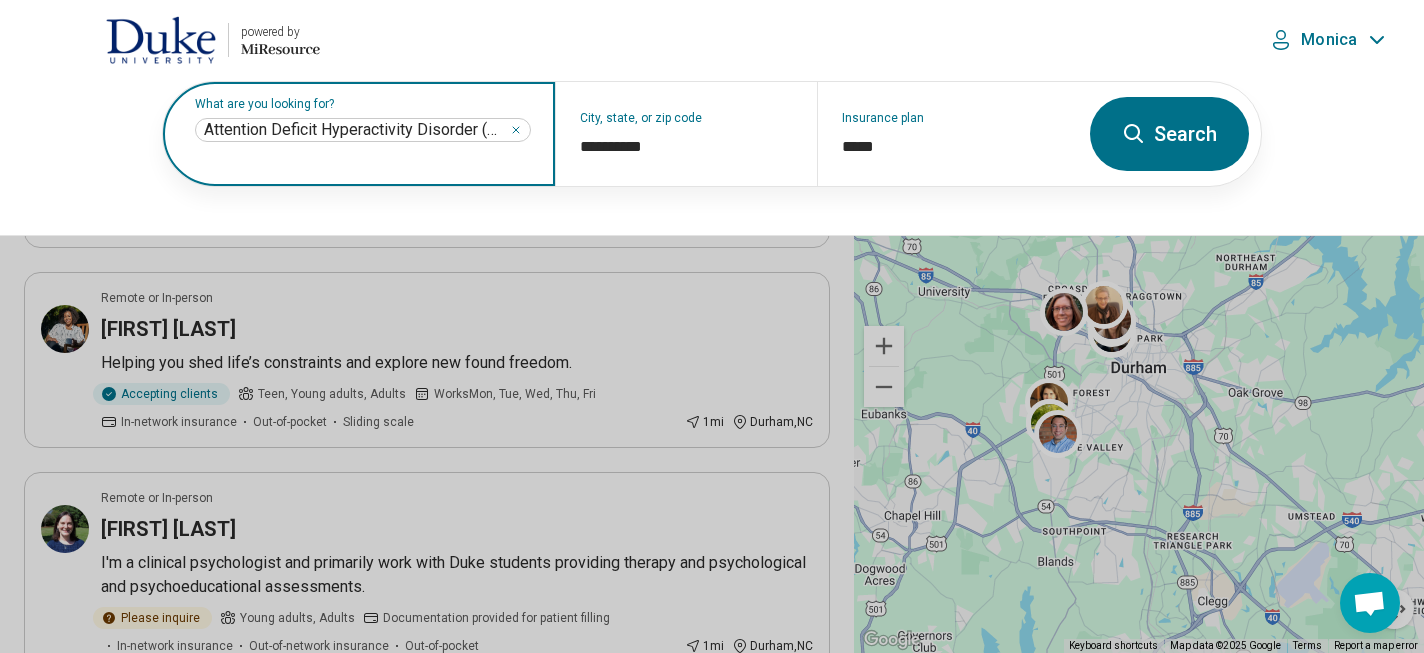 click 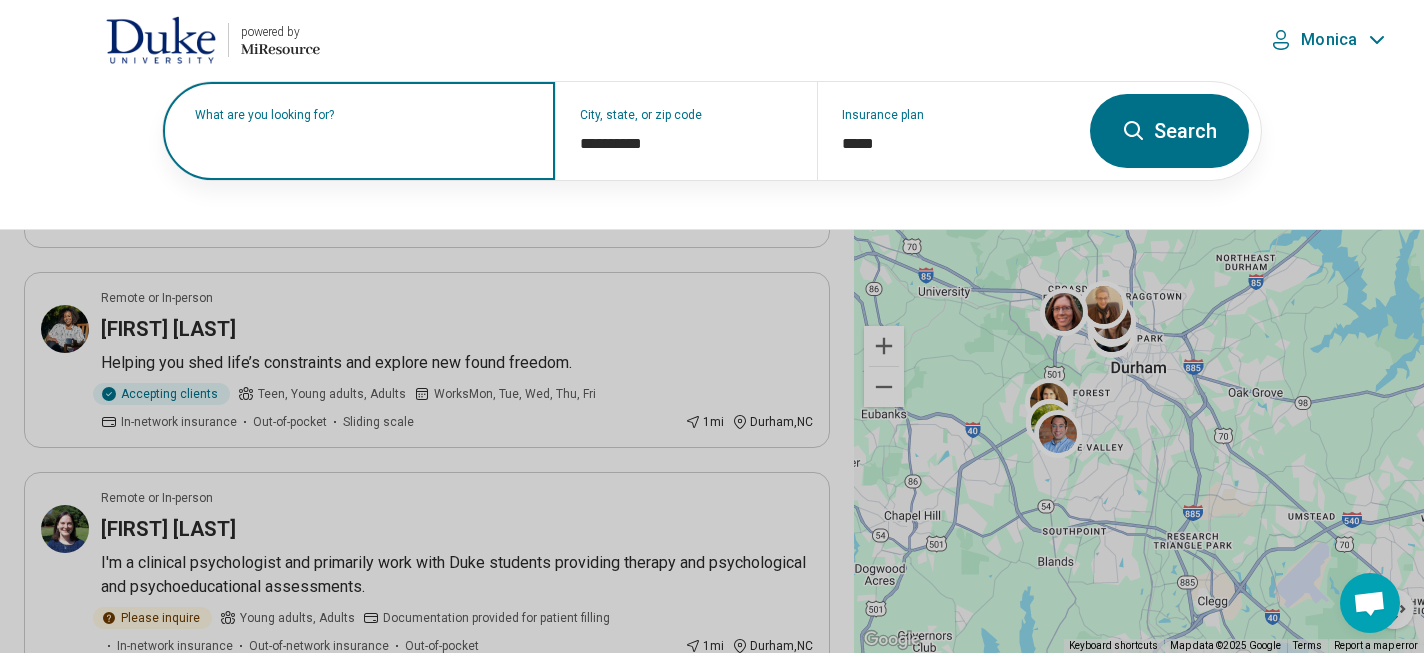 click on "What are you looking for?" at bounding box center [363, 115] 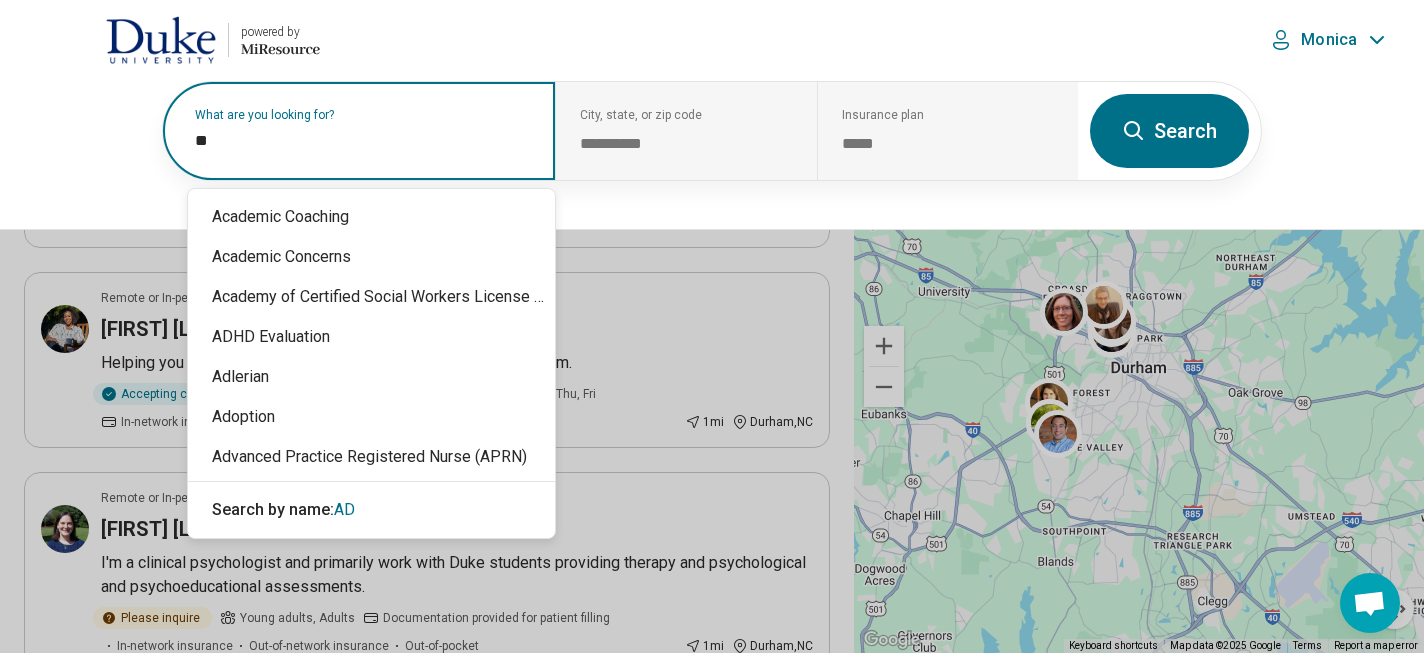 type on "***" 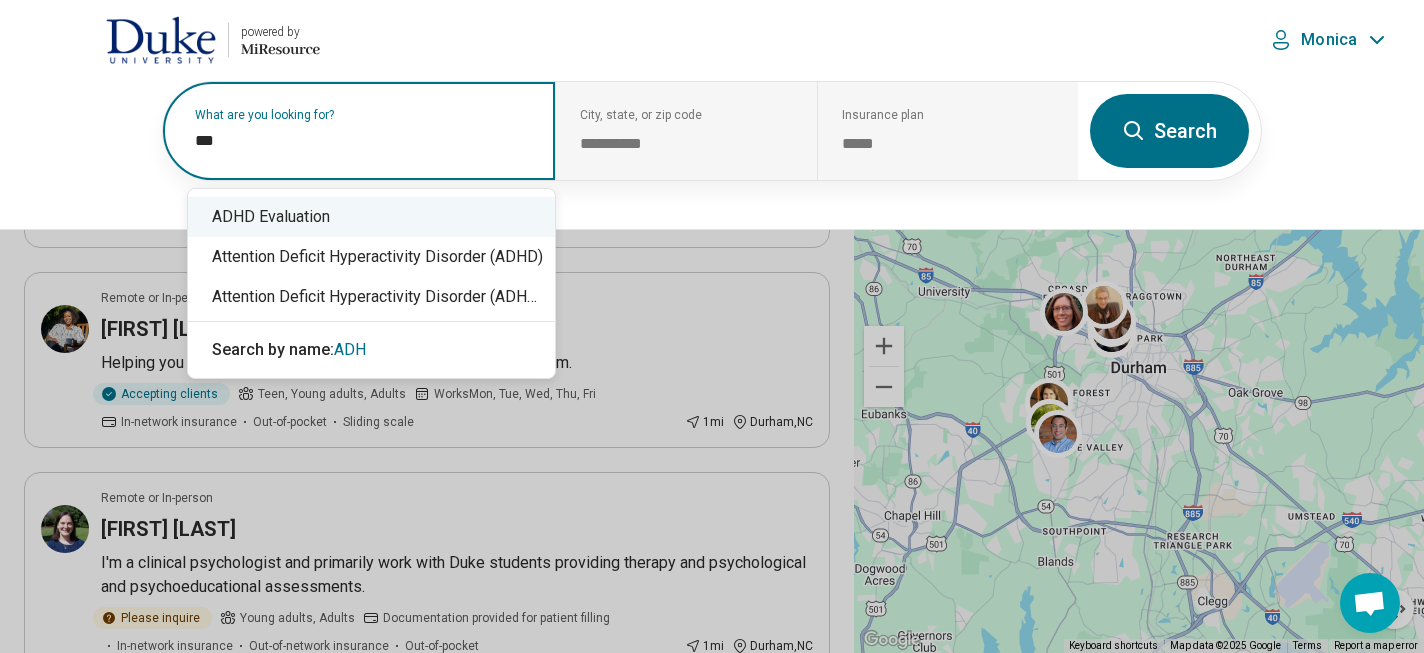 click on "ADHD Evaluation" at bounding box center [371, 217] 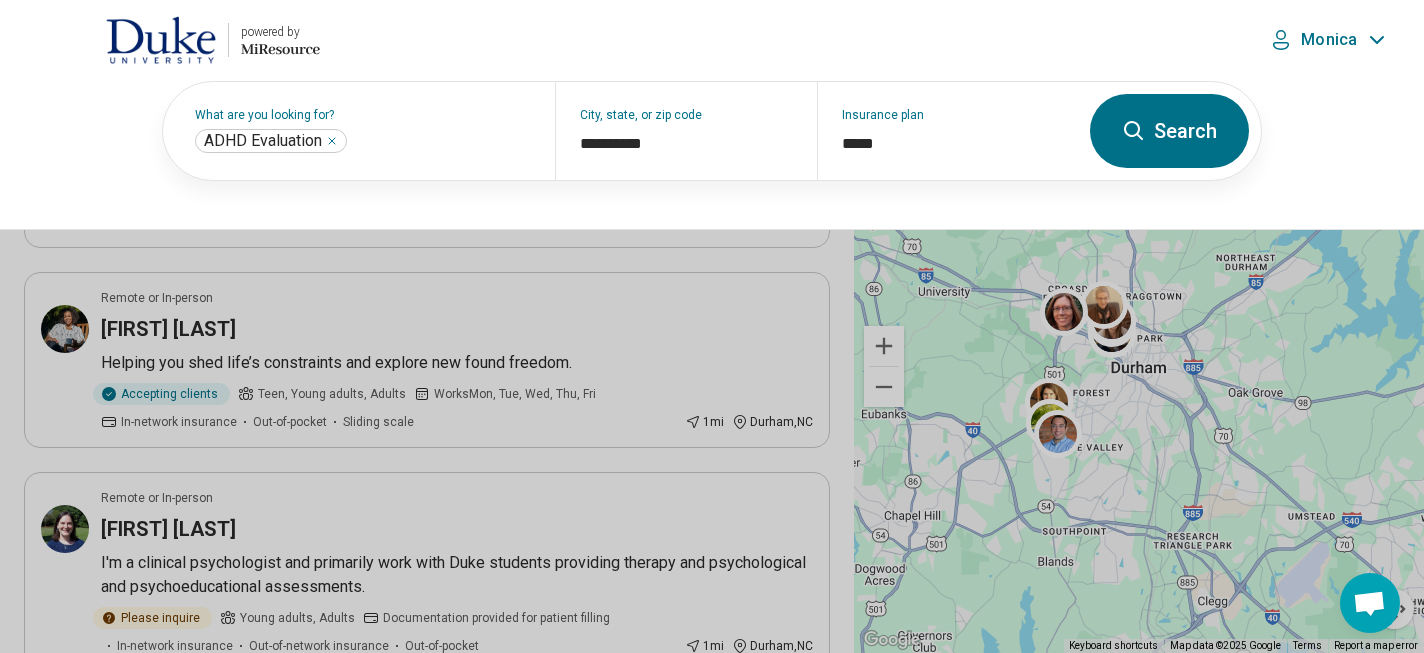 click on "Search" at bounding box center [1169, 131] 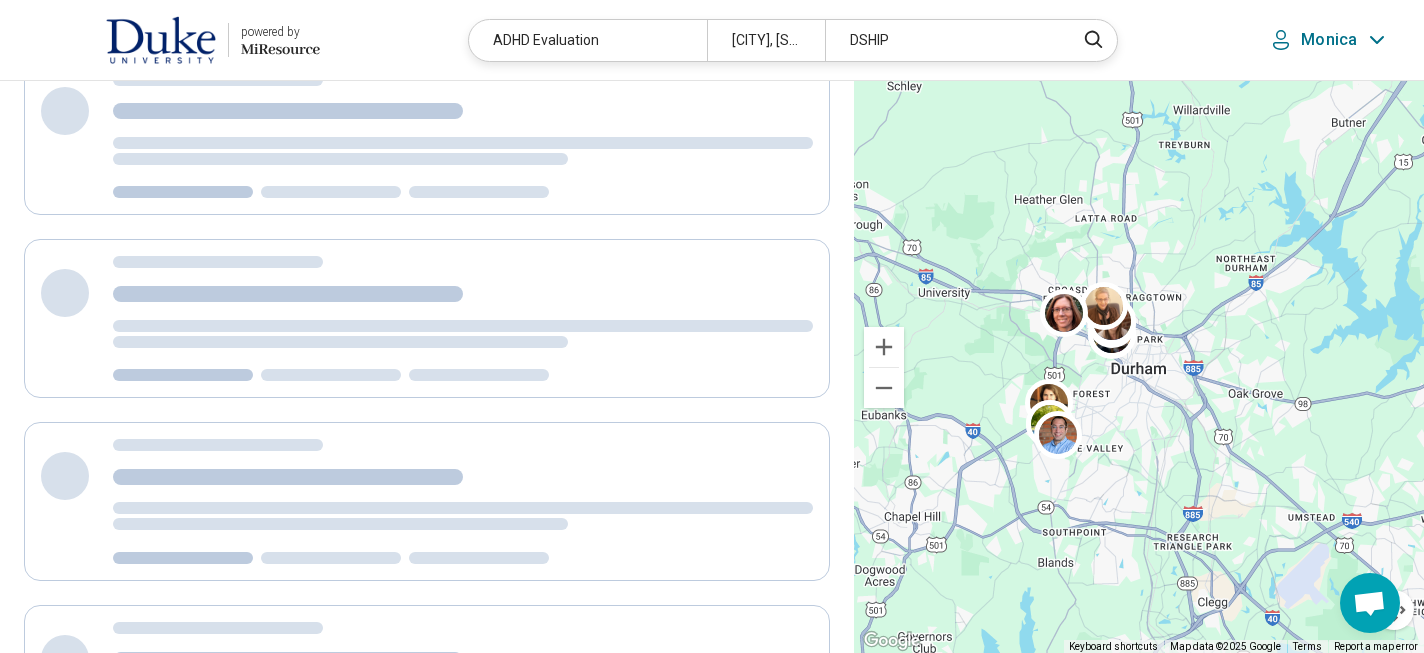 scroll, scrollTop: 73, scrollLeft: 0, axis: vertical 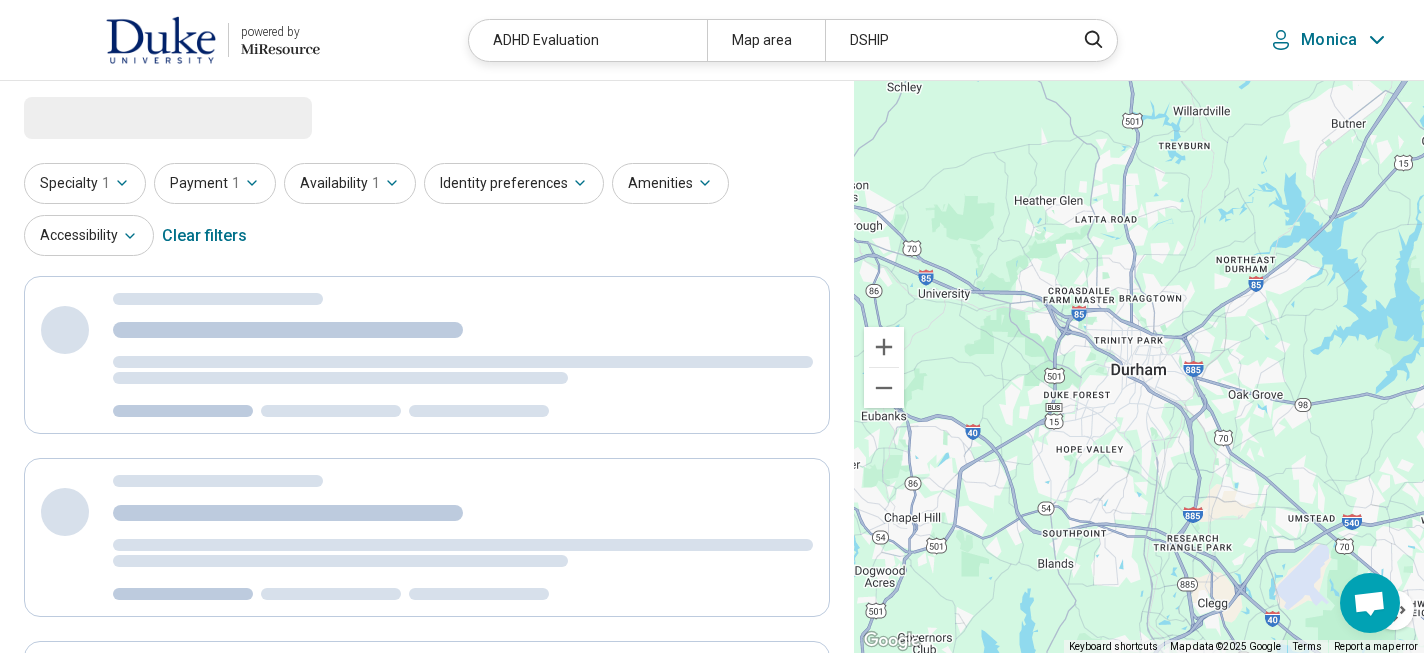 select on "***" 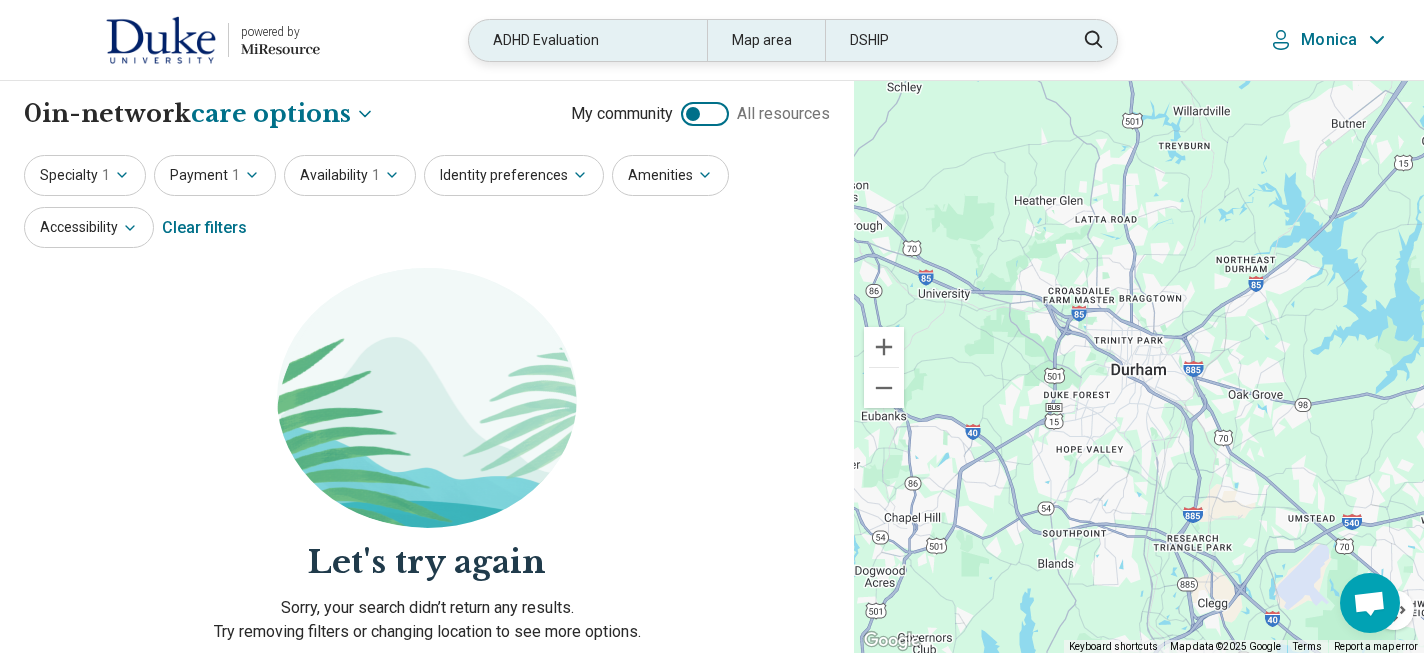 click on "ADHD Evaluation" at bounding box center [587, 40] 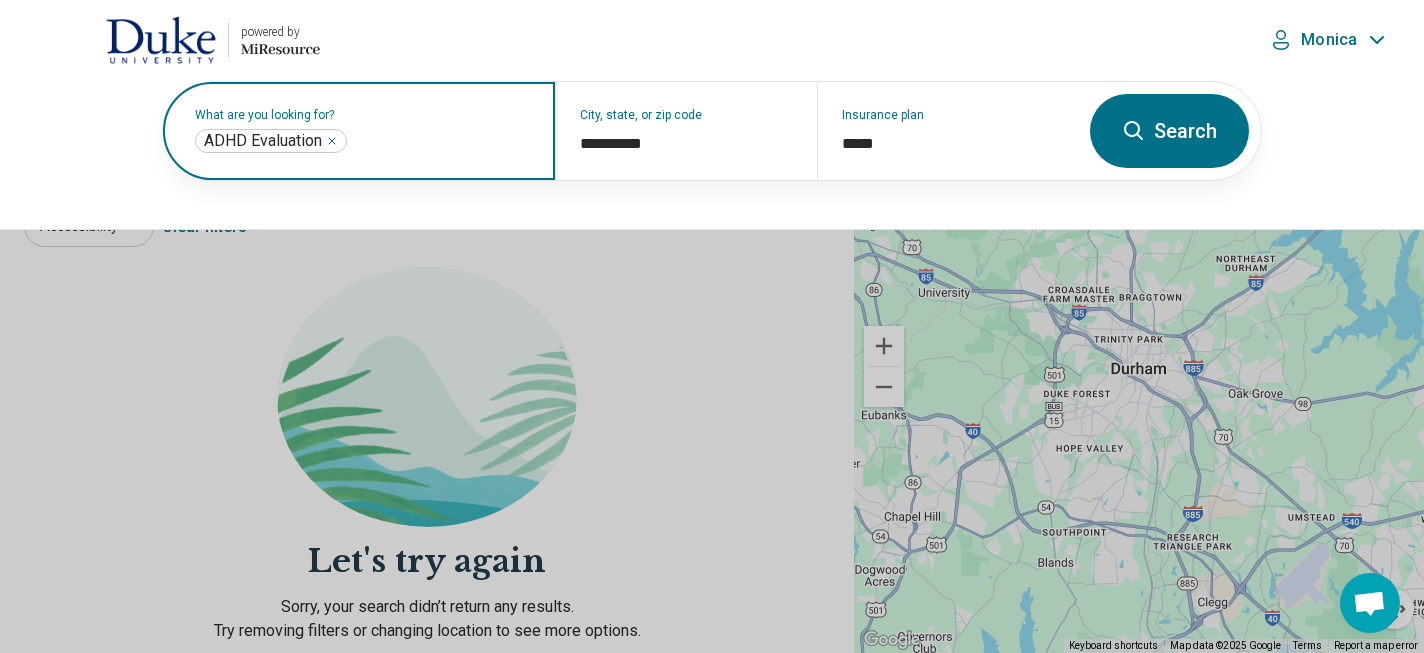click 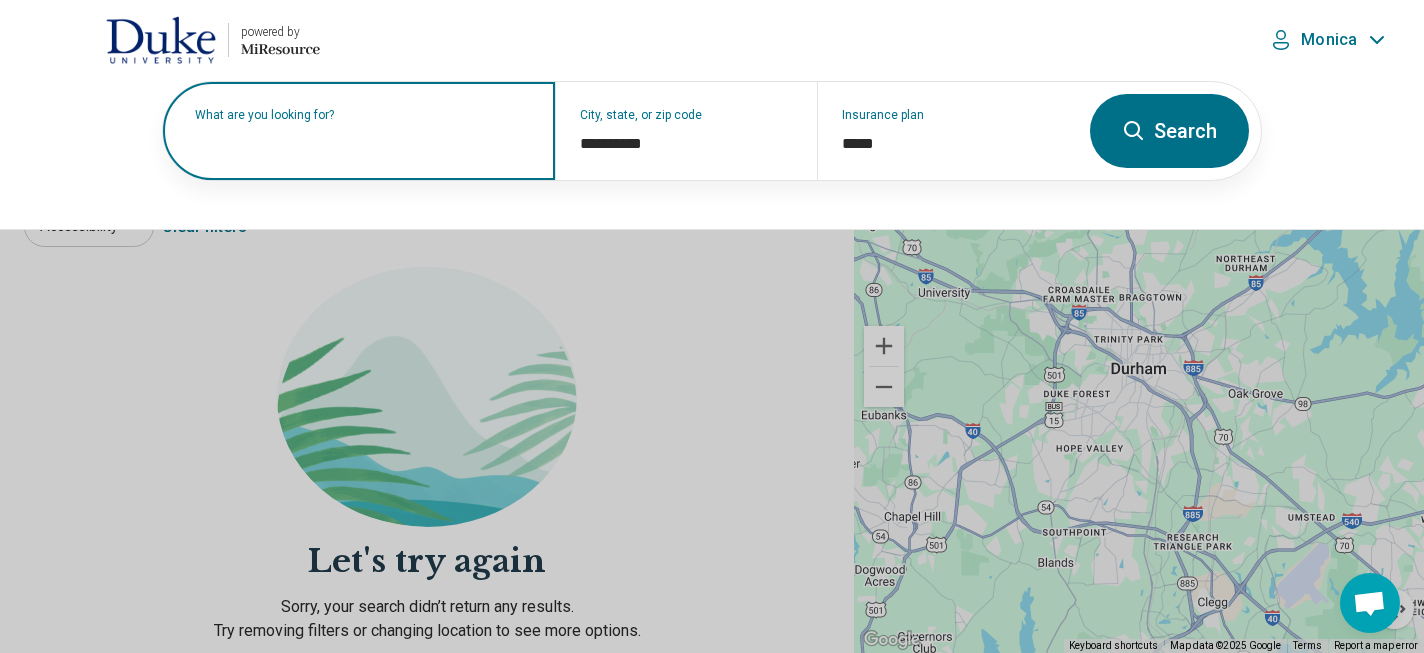 click on "What are you looking for?" at bounding box center [363, 115] 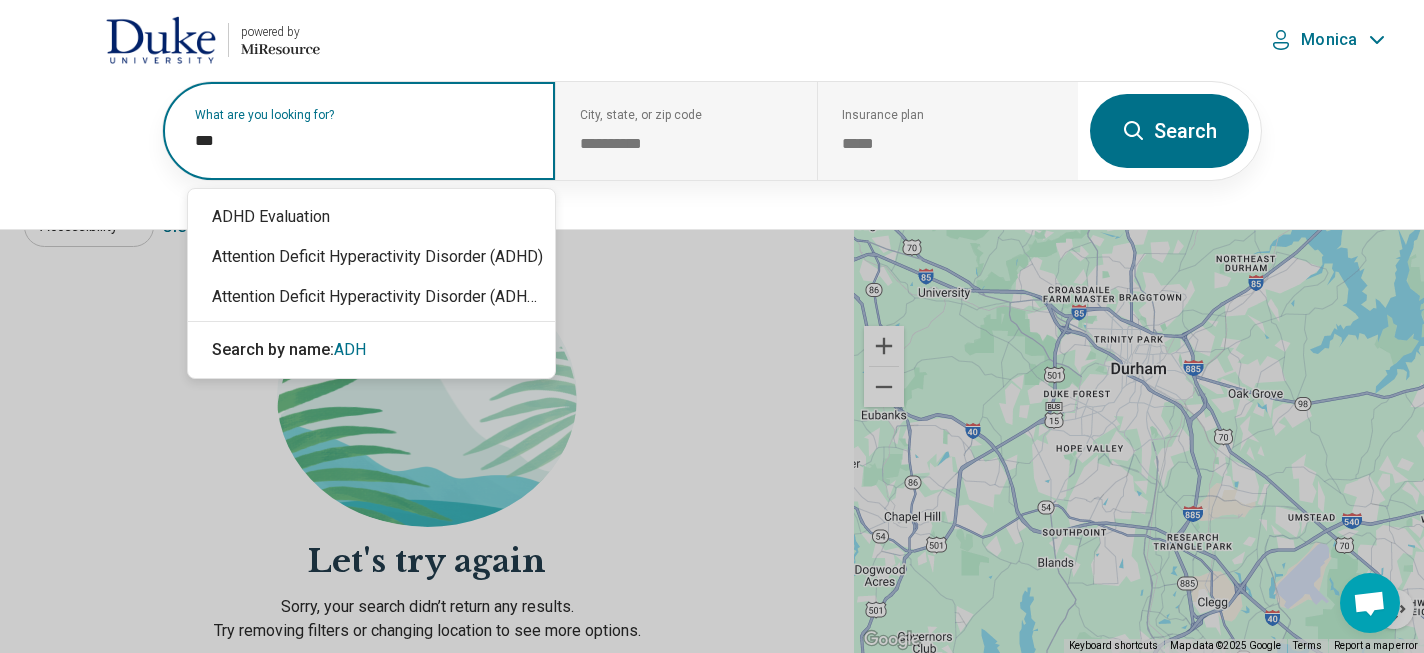 type on "****" 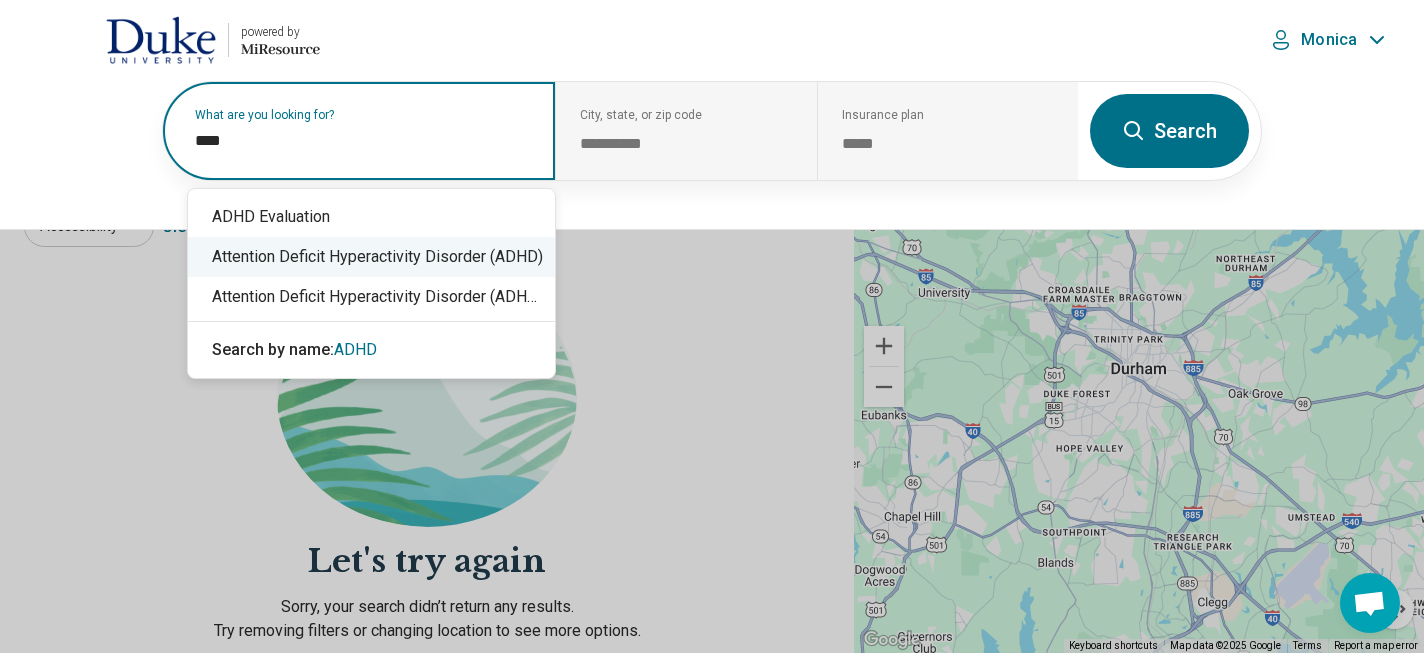 click on "Attention Deficit Hyperactivity Disorder (ADHD)" at bounding box center [371, 257] 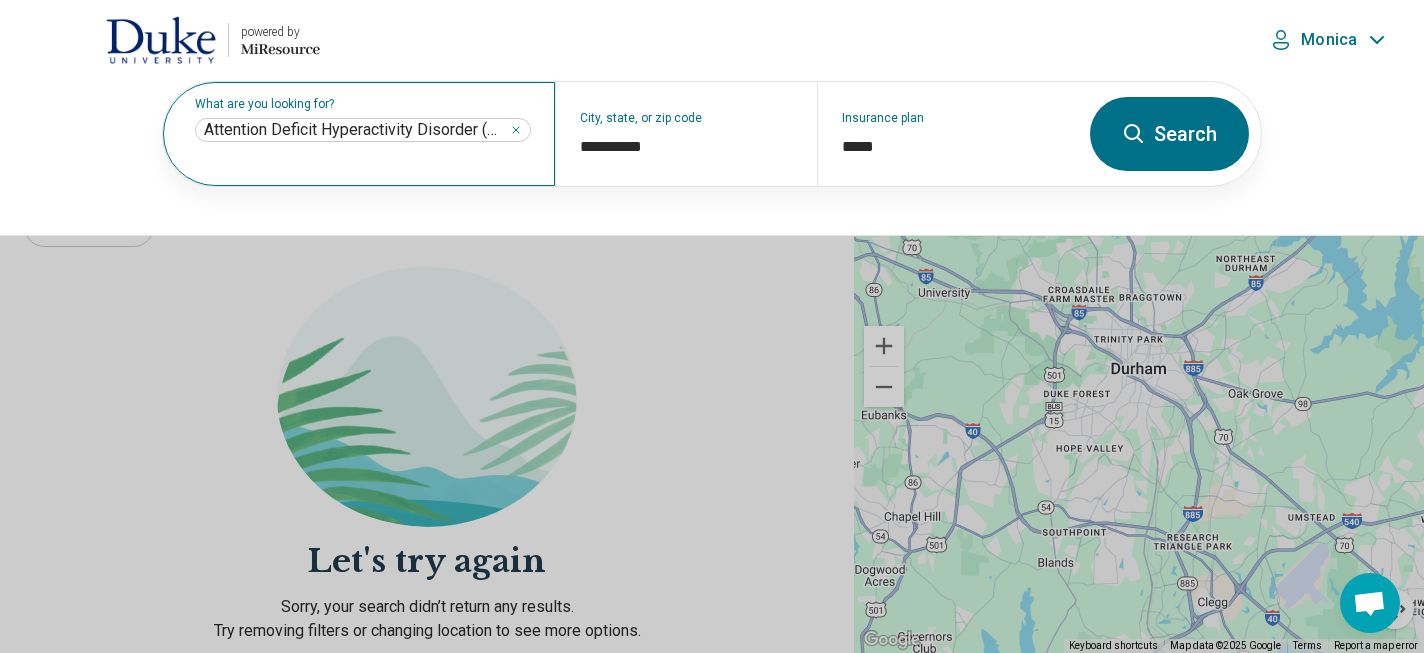 click on "Search" at bounding box center [1169, 134] 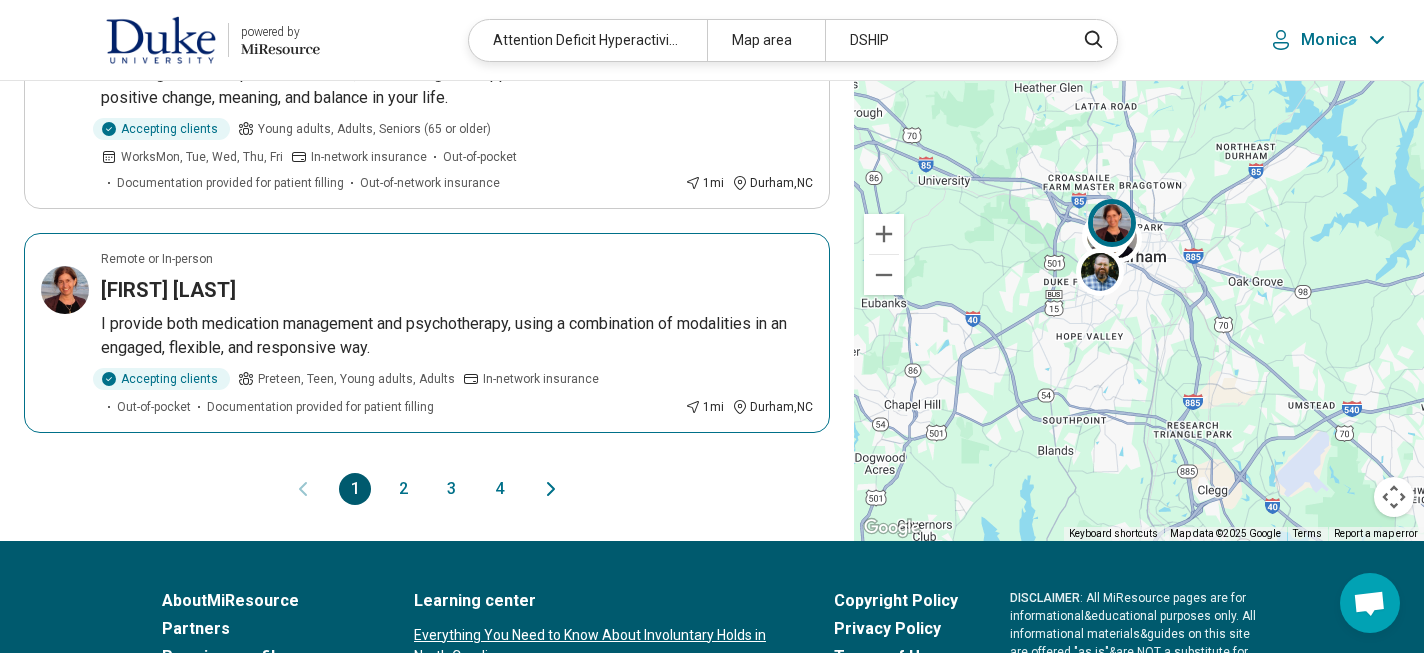 scroll, scrollTop: 2132, scrollLeft: 0, axis: vertical 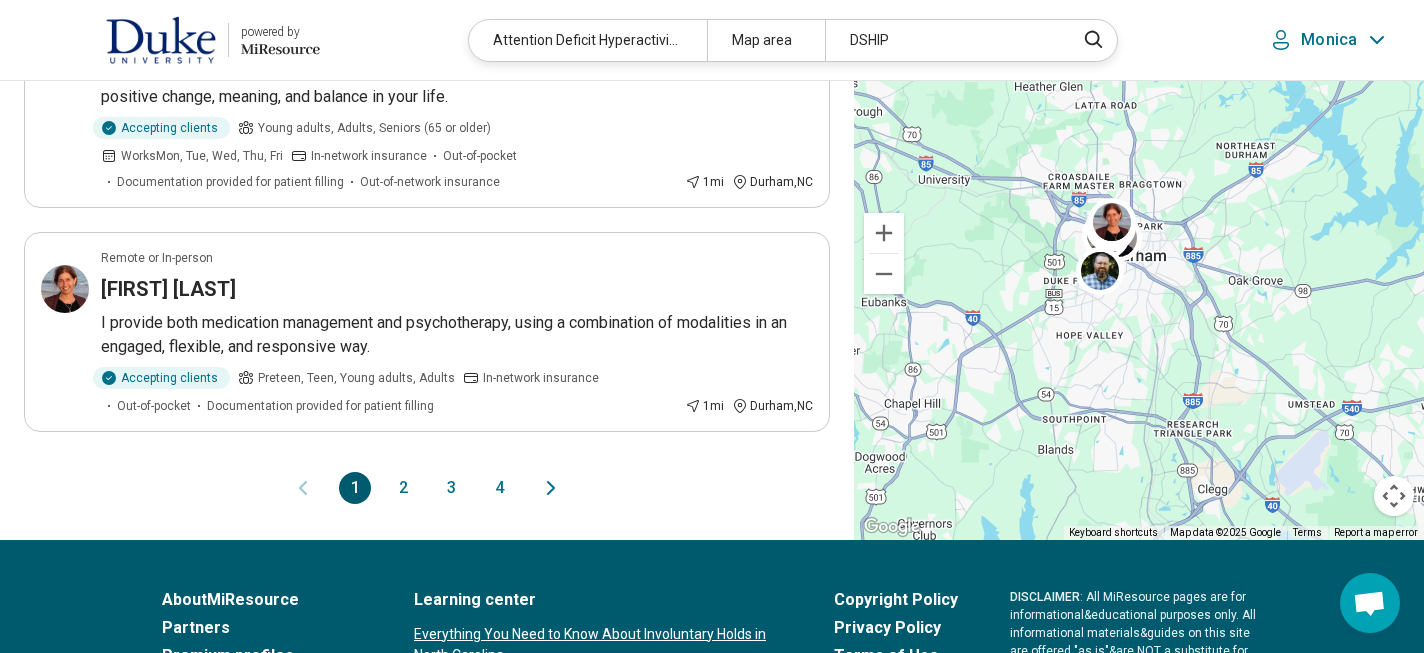 click 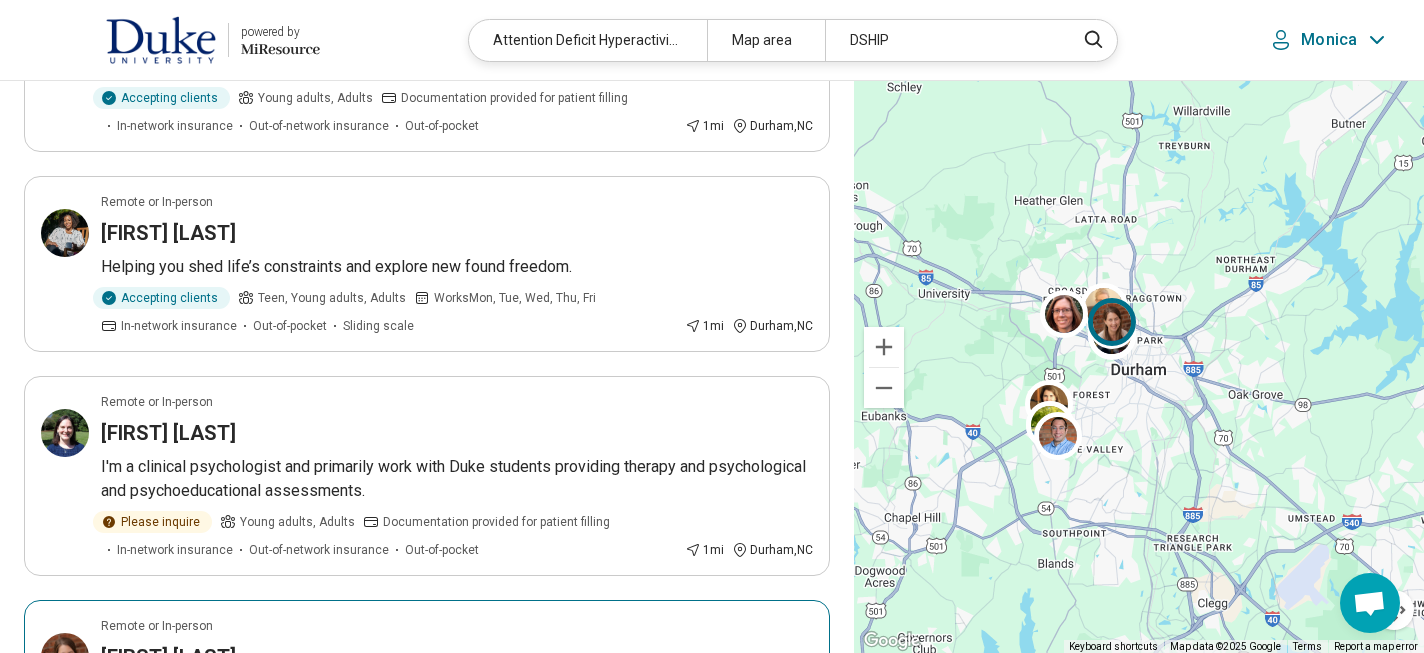 scroll, scrollTop: 306, scrollLeft: 0, axis: vertical 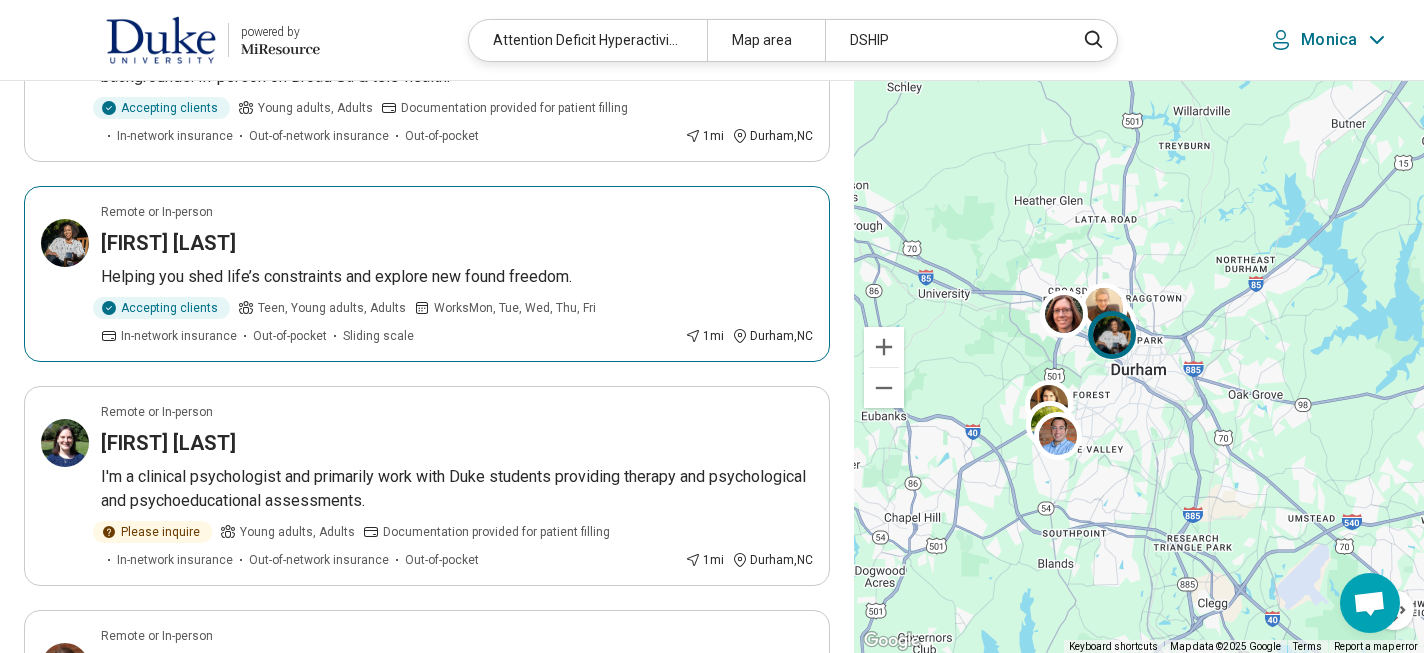 click on "[FIRST] [LAST]" at bounding box center [168, 243] 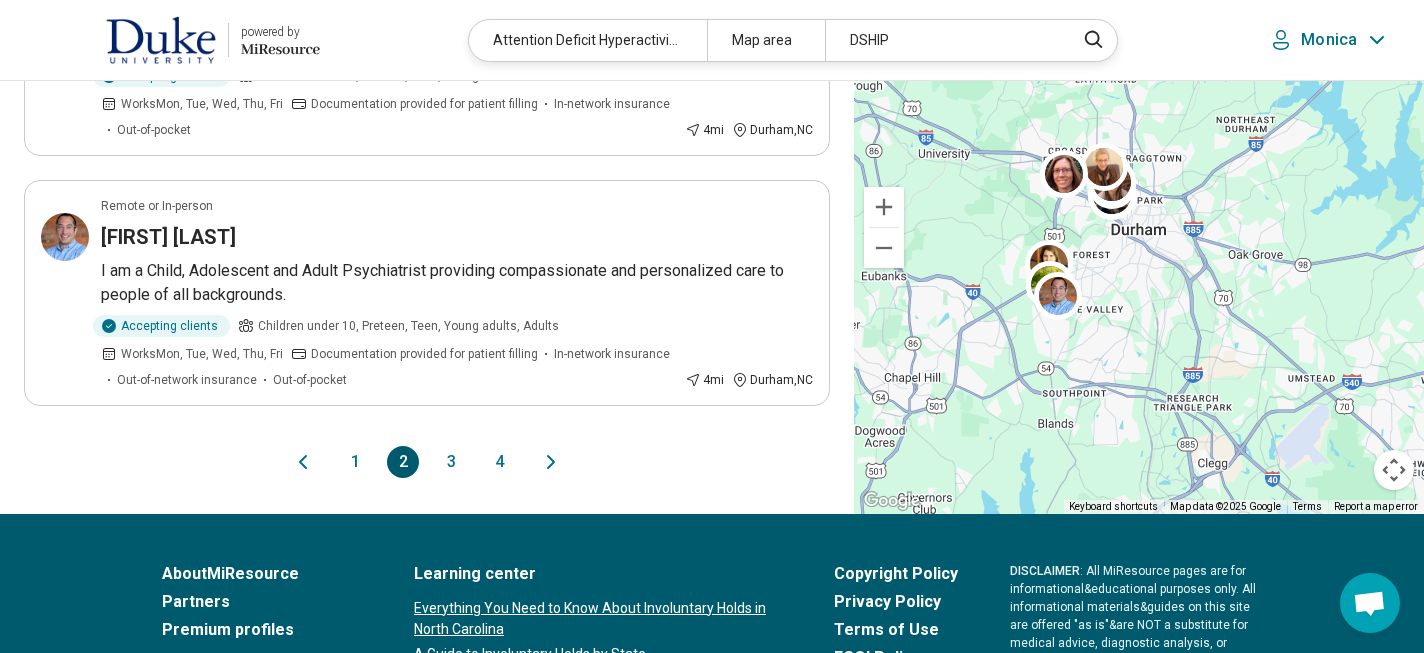 scroll, scrollTop: 2114, scrollLeft: 0, axis: vertical 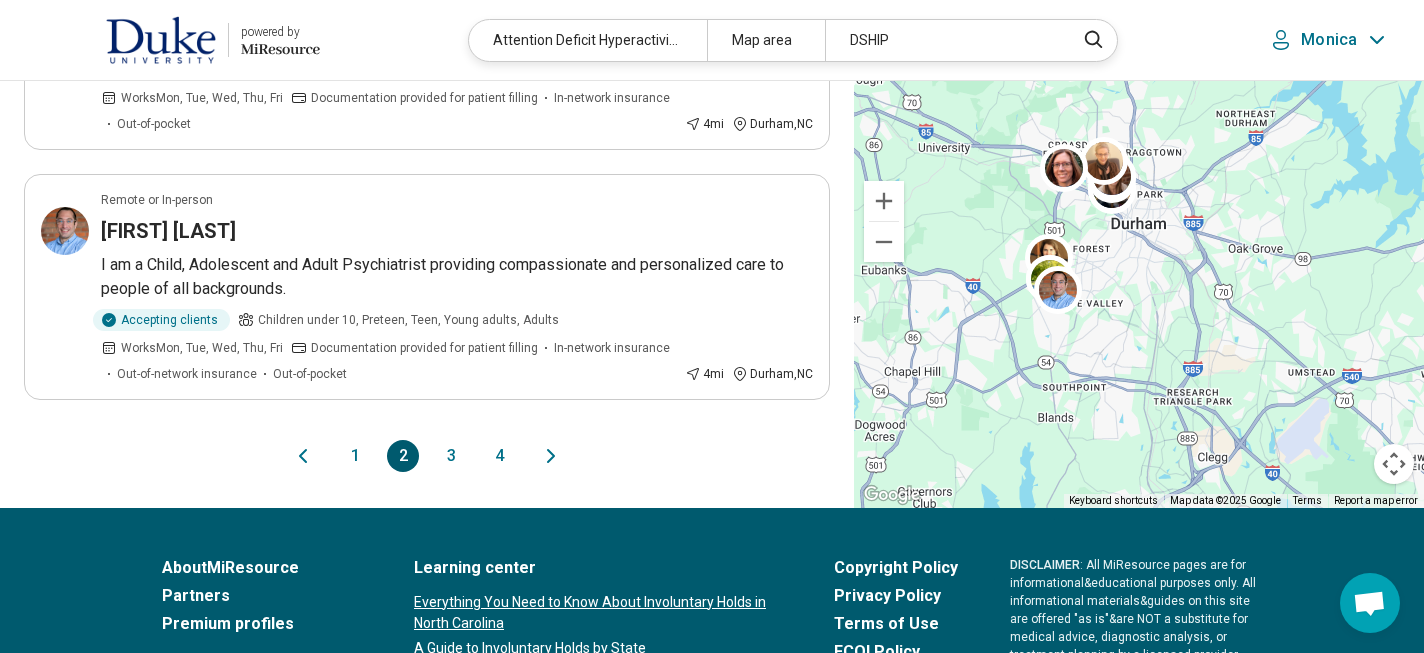 click 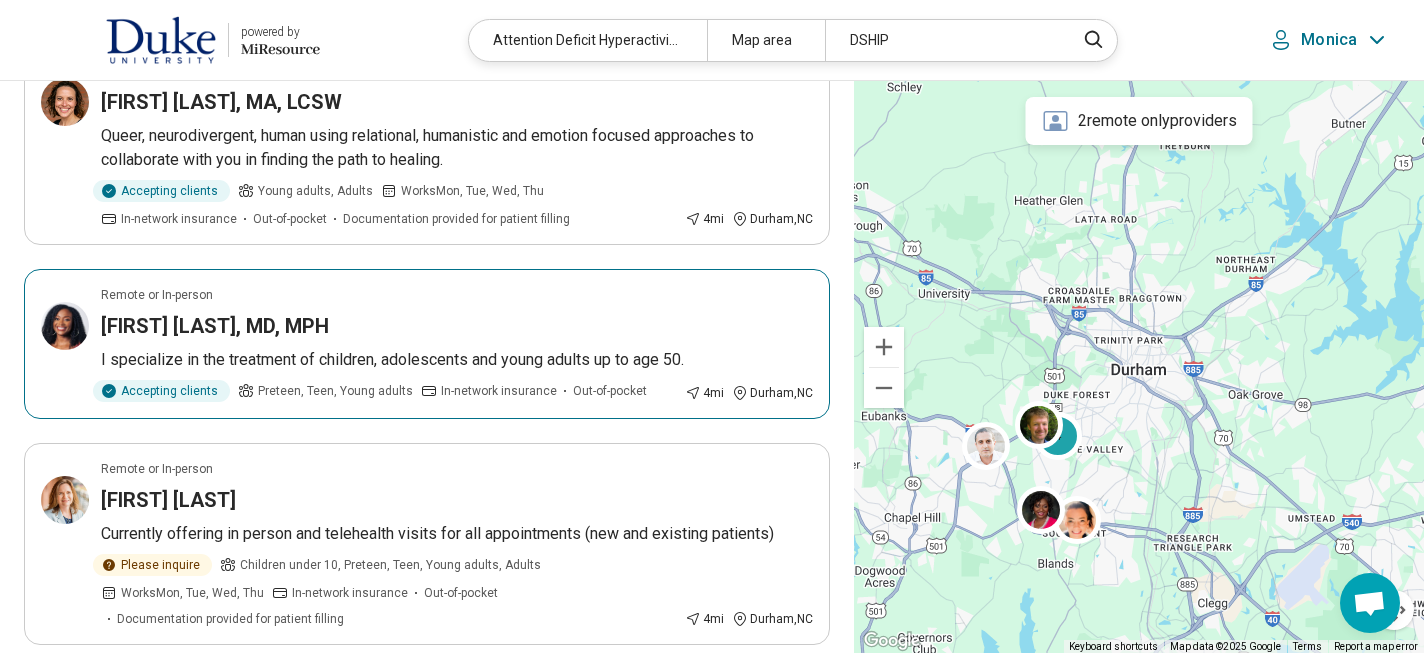scroll, scrollTop: 477, scrollLeft: 0, axis: vertical 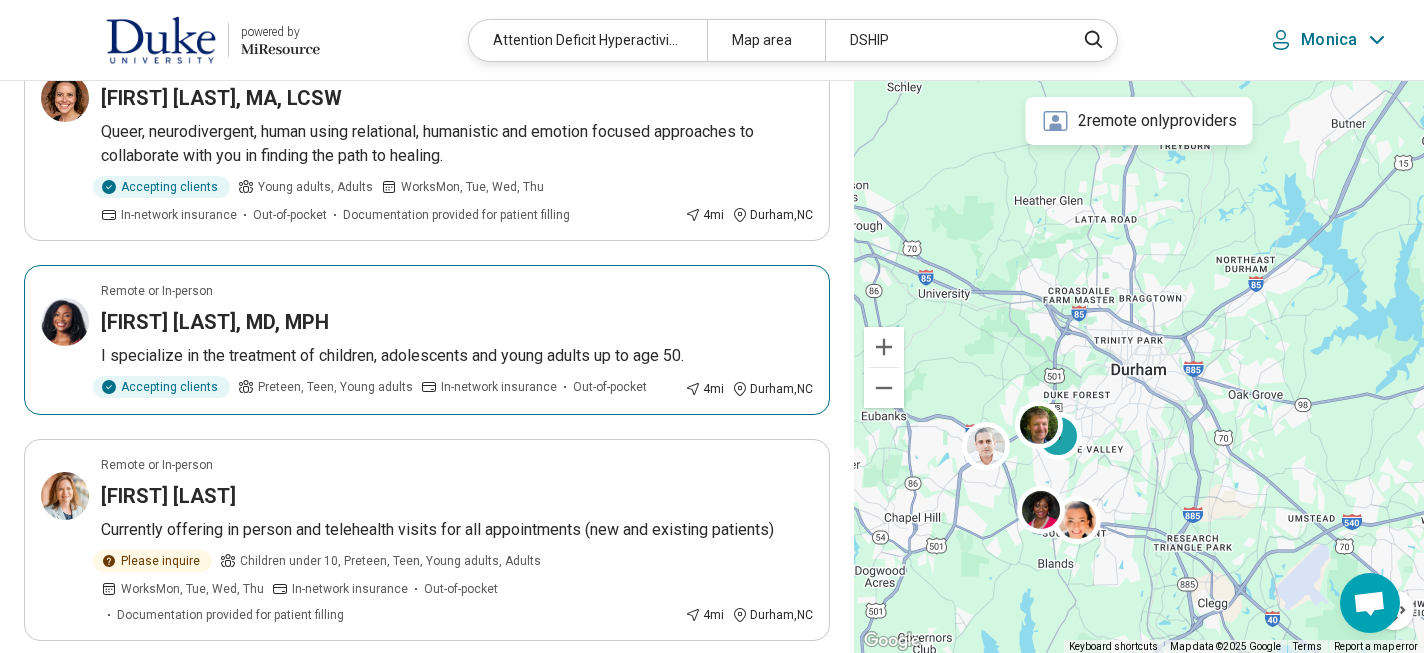click on "Erikka Taylor, MD, MPH" at bounding box center [215, 322] 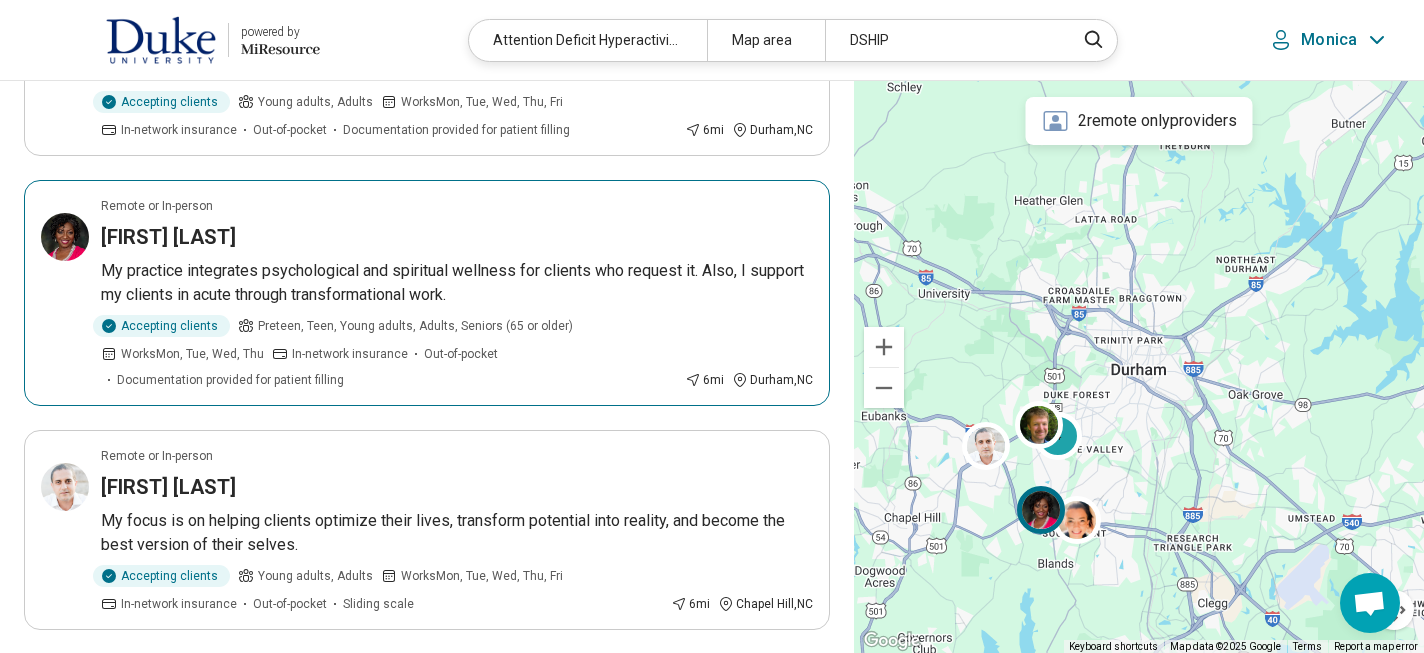 scroll, scrollTop: 1413, scrollLeft: 0, axis: vertical 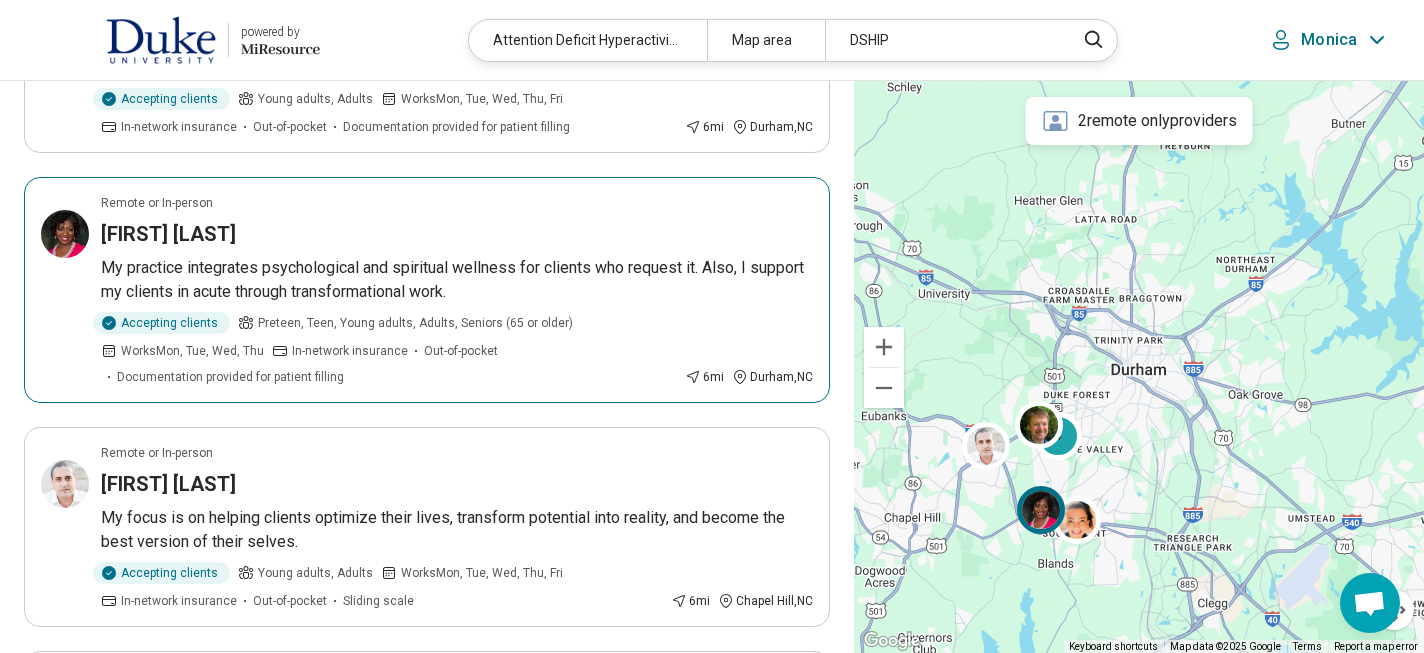 click on "Tonya Armstrong" at bounding box center [168, 234] 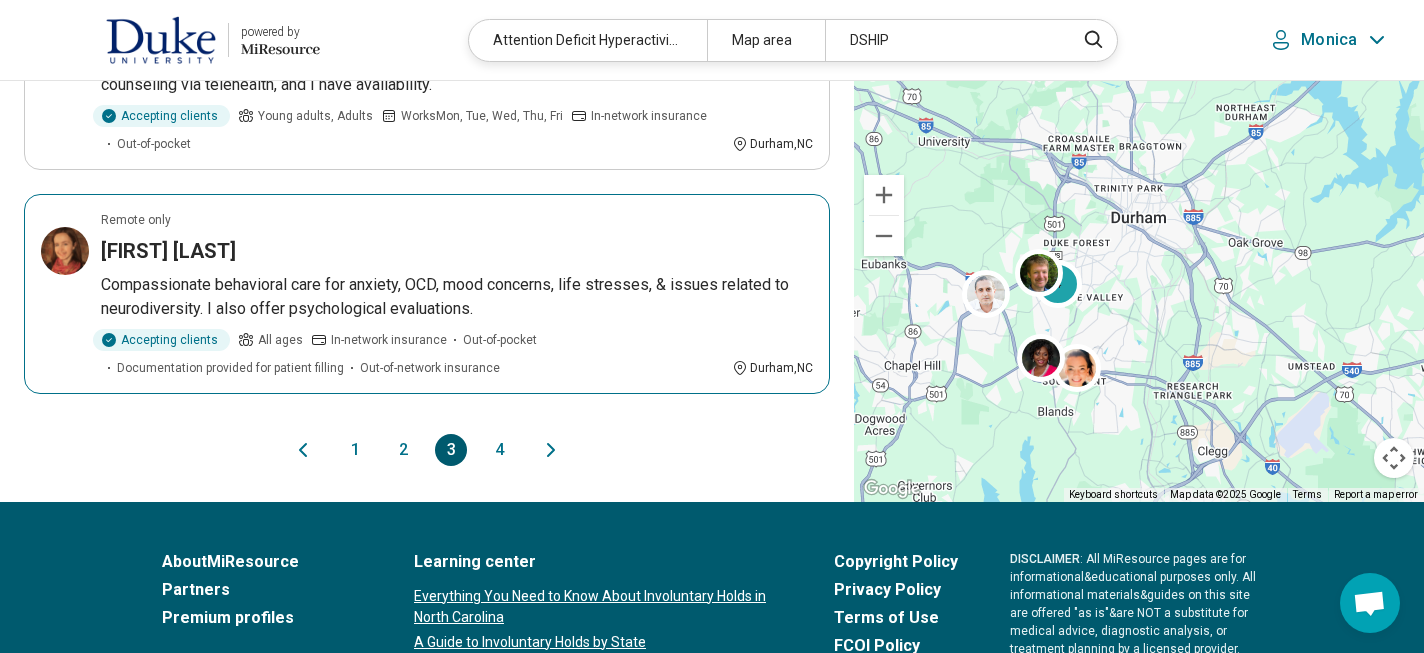 scroll, scrollTop: 2100, scrollLeft: 0, axis: vertical 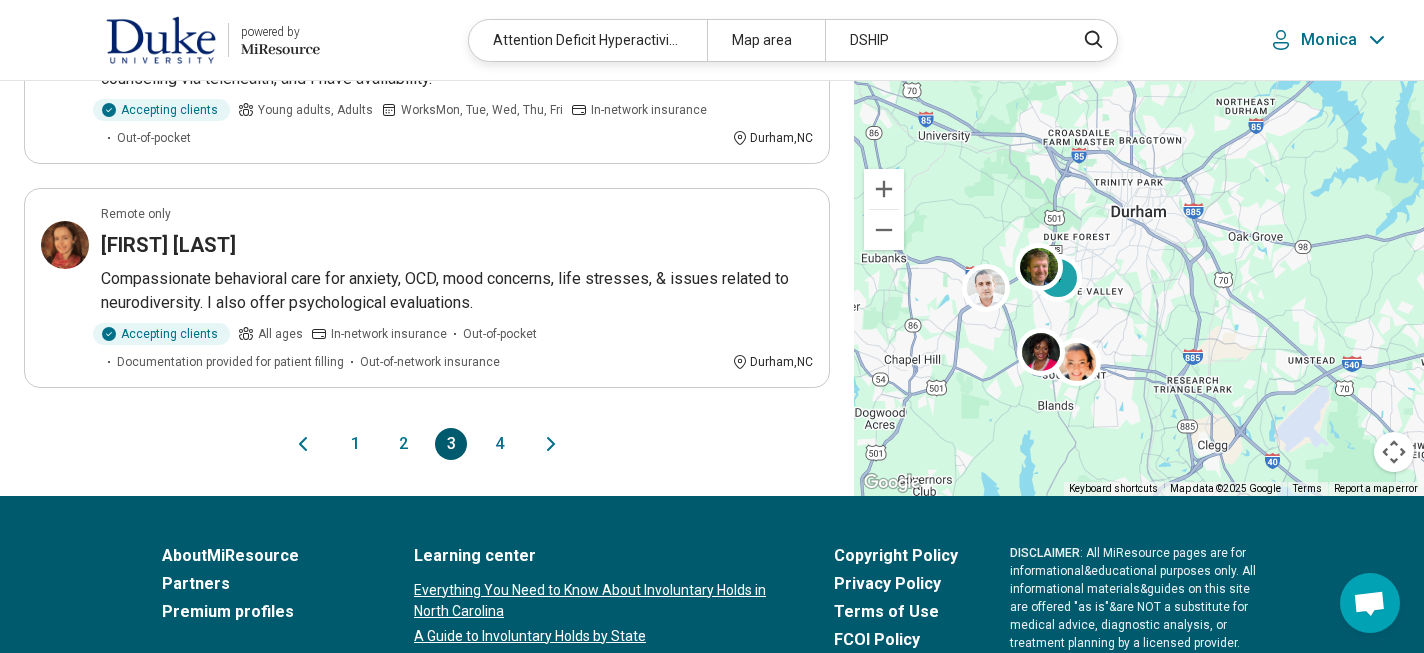 click 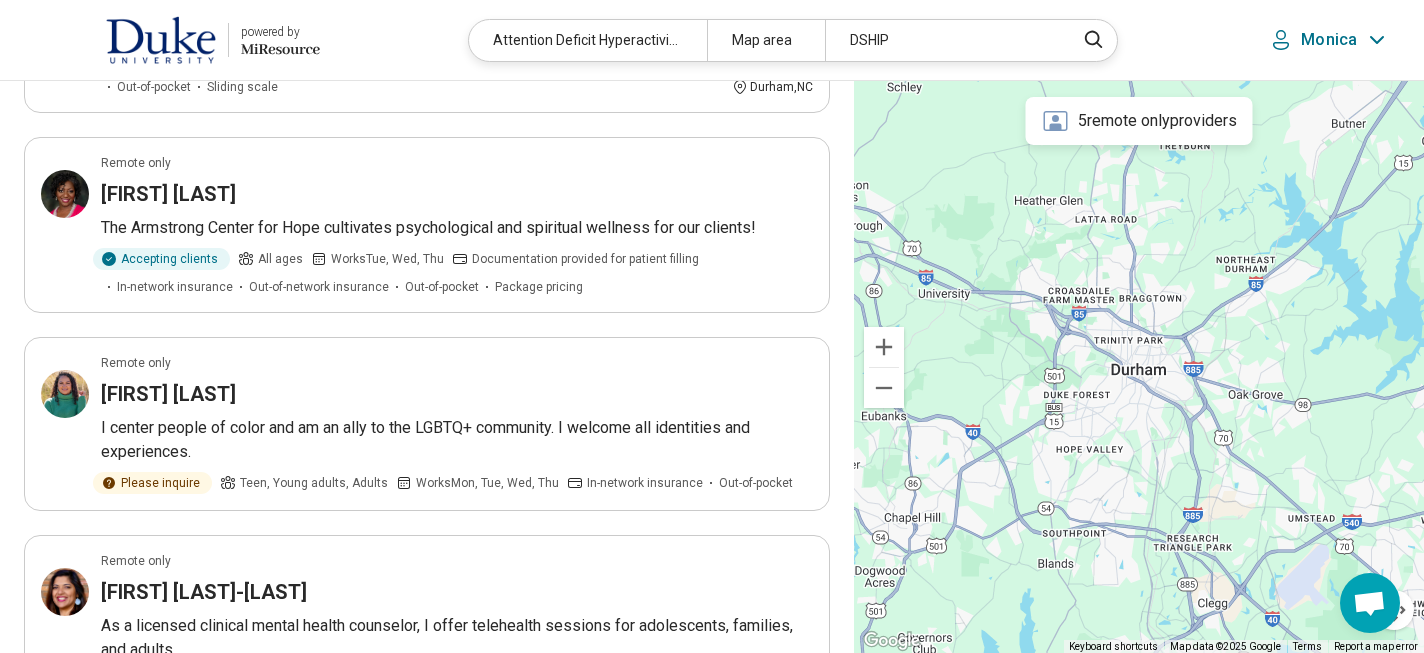 scroll, scrollTop: 343, scrollLeft: 0, axis: vertical 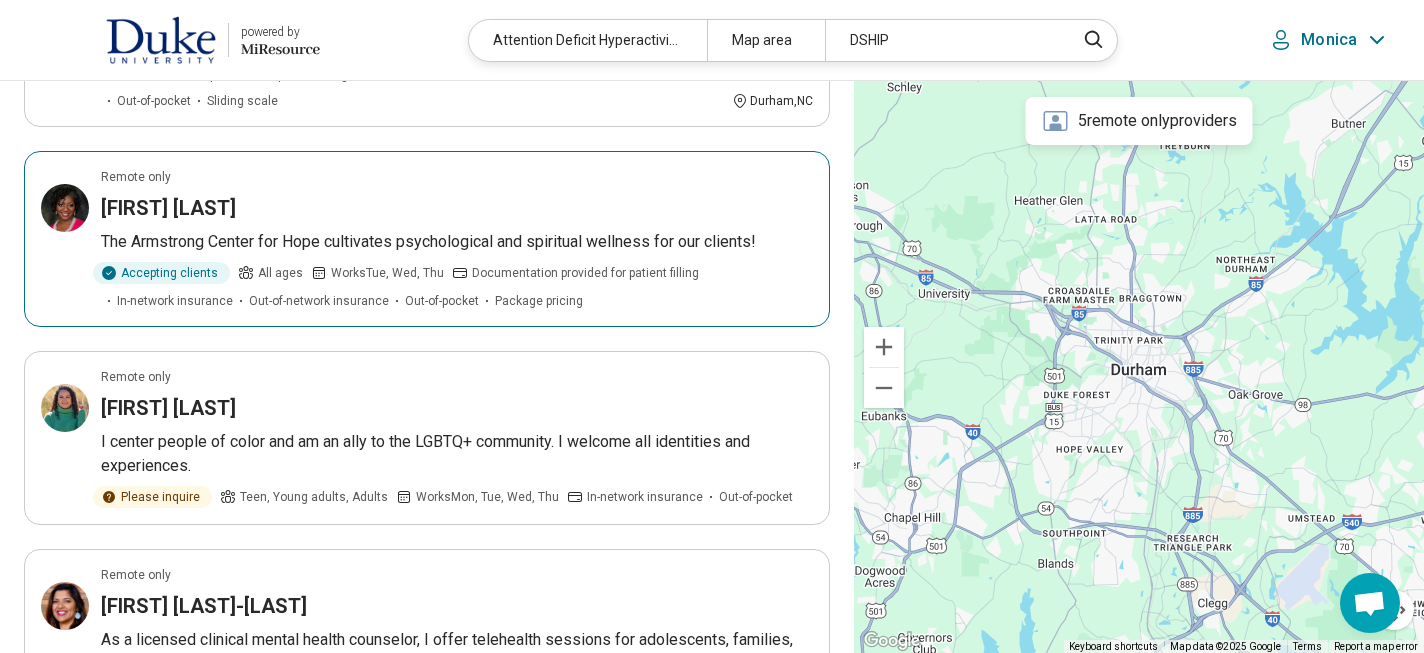 click on "Tonya Armstrong" at bounding box center (168, 208) 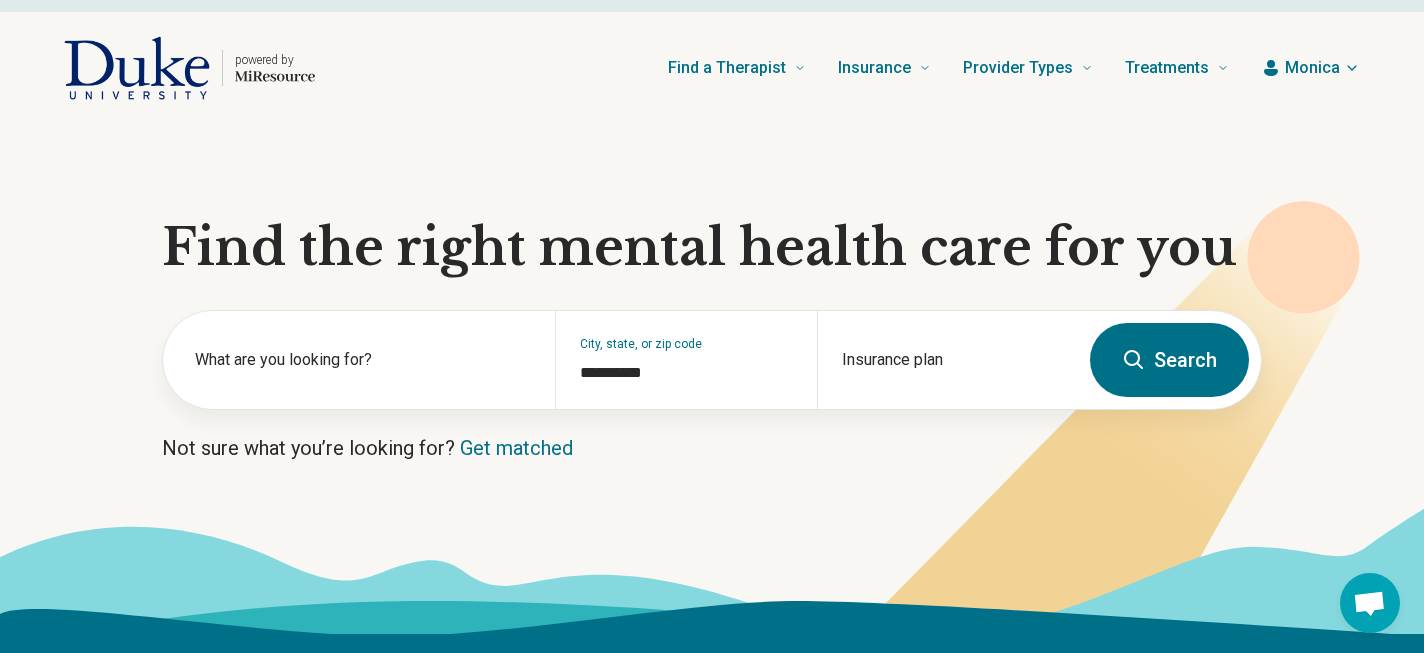 scroll, scrollTop: 0, scrollLeft: 0, axis: both 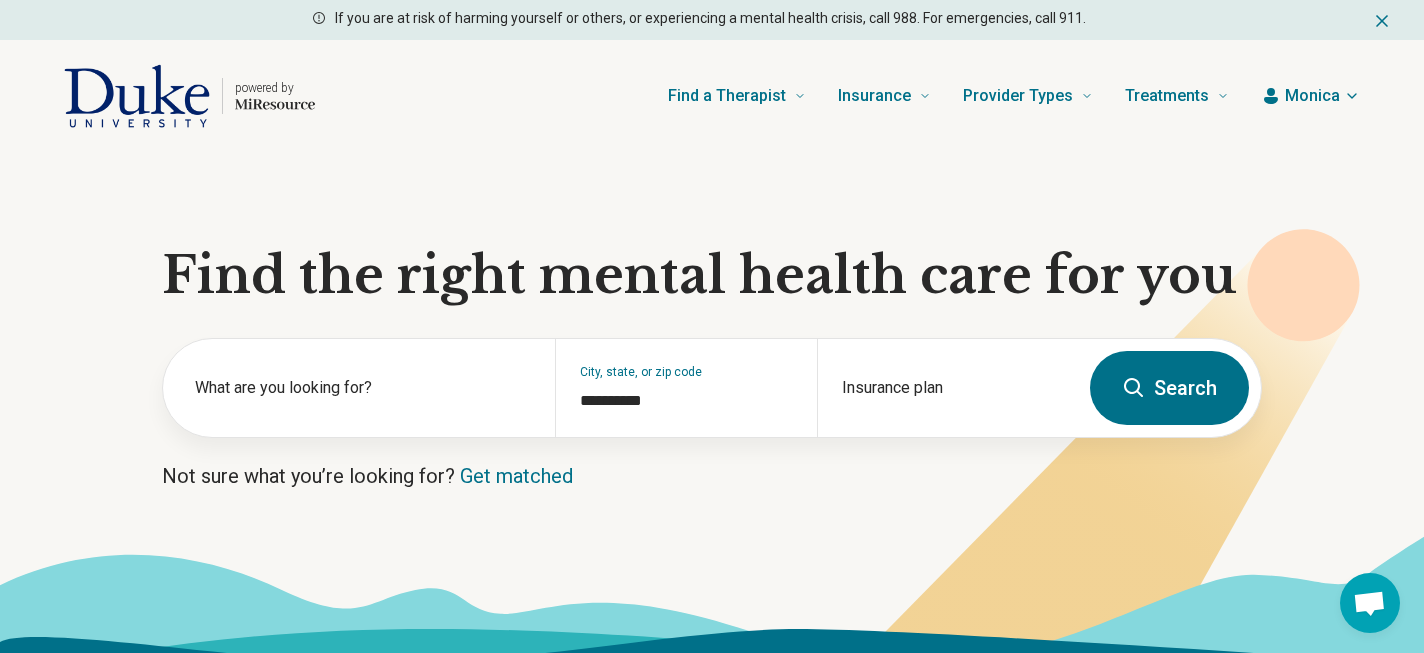 select on "***" 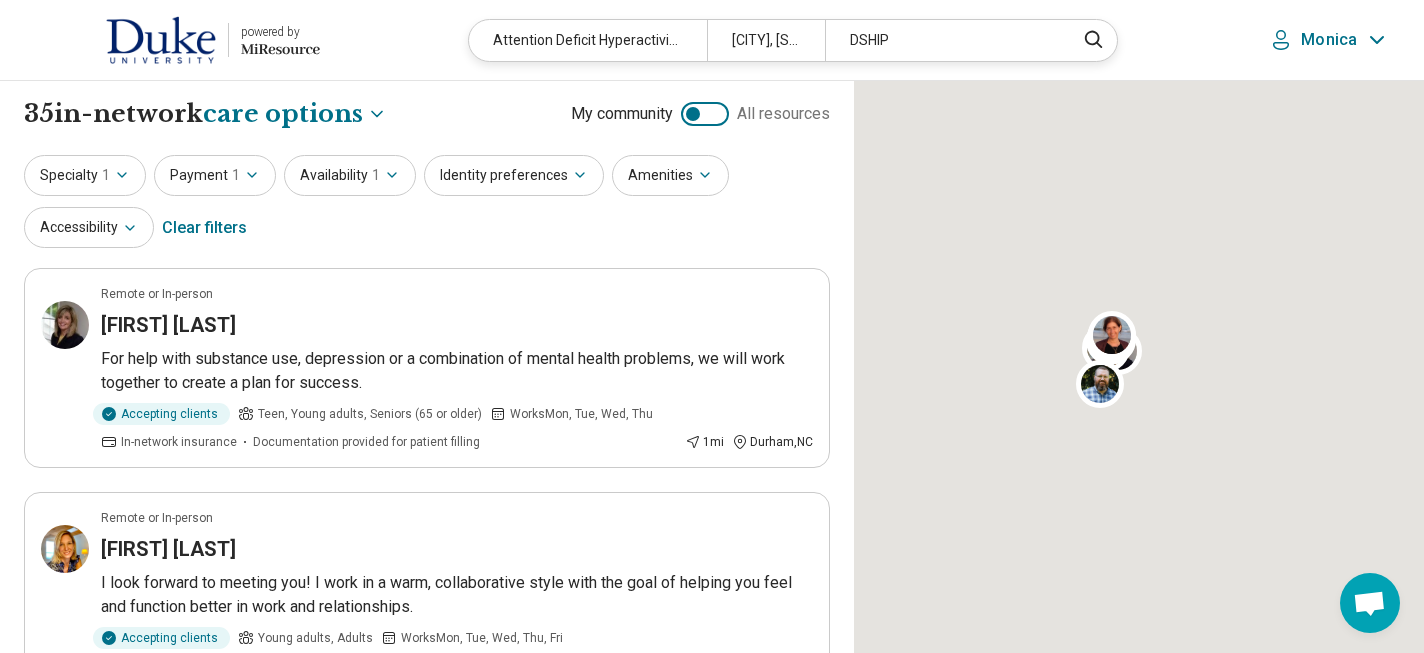 scroll, scrollTop: 1, scrollLeft: 0, axis: vertical 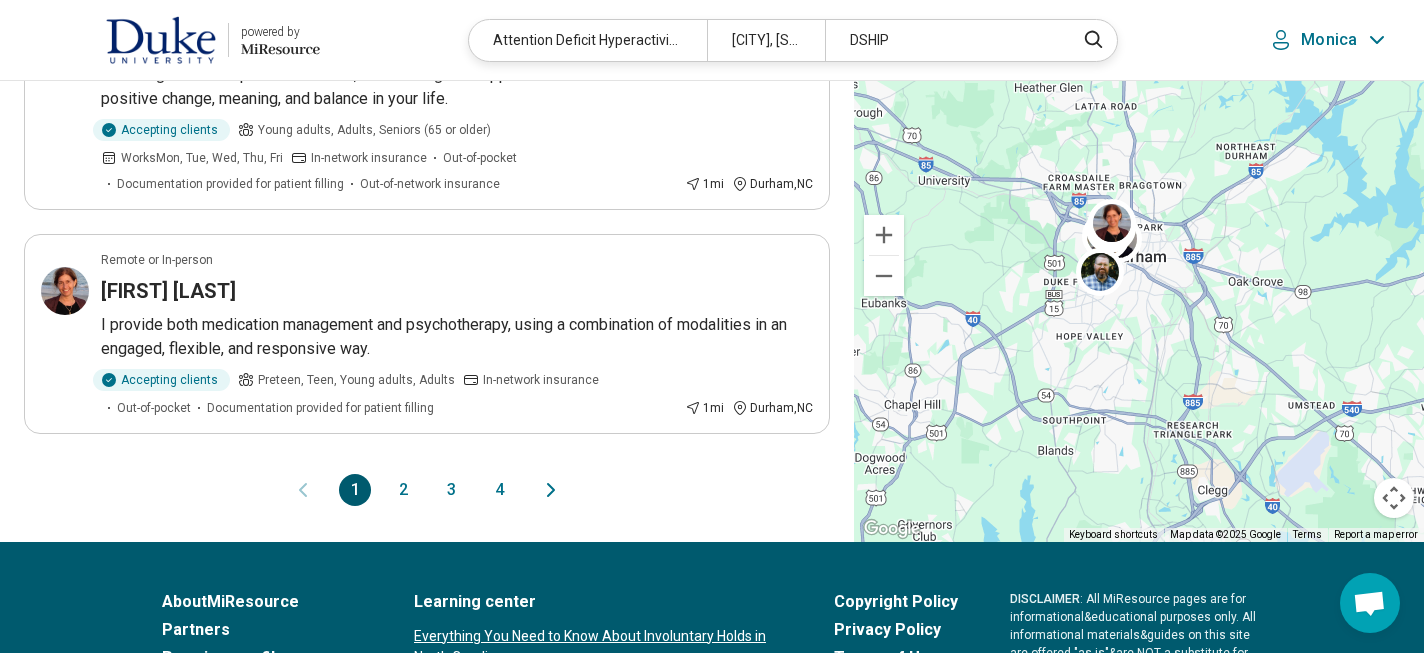 click on "2" at bounding box center [403, 490] 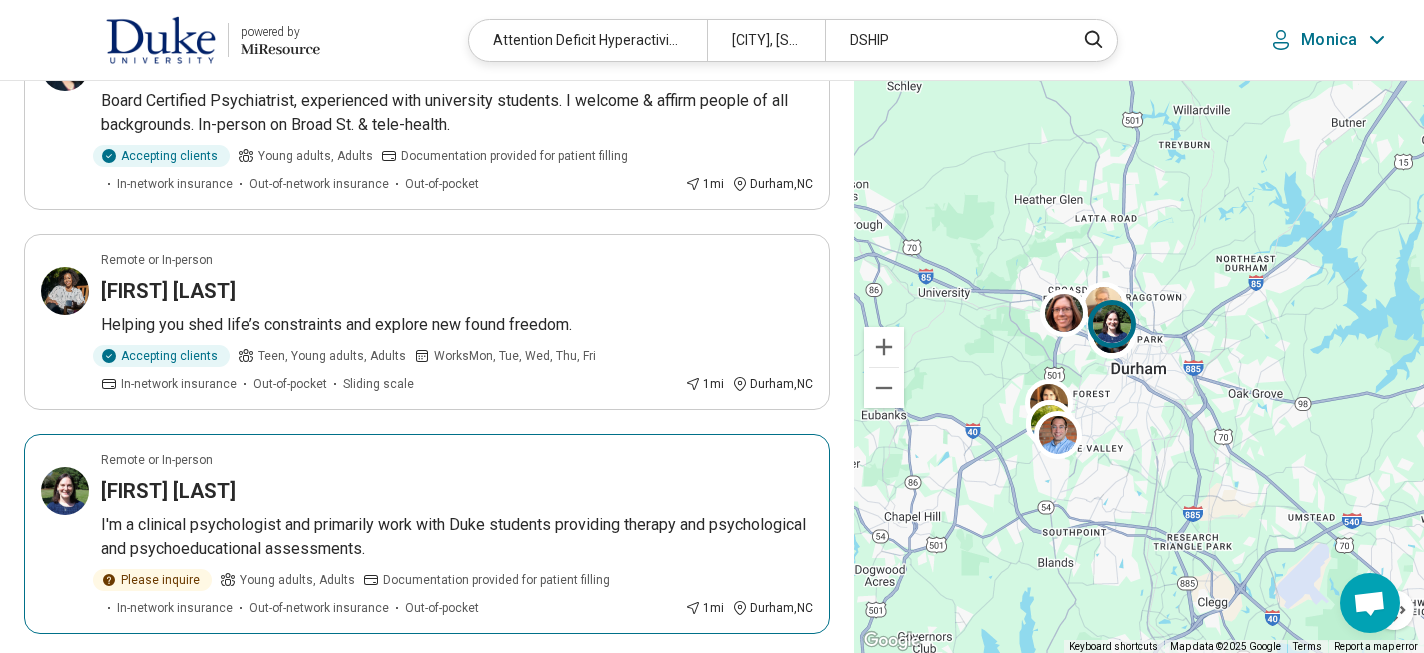 scroll, scrollTop: 264, scrollLeft: 0, axis: vertical 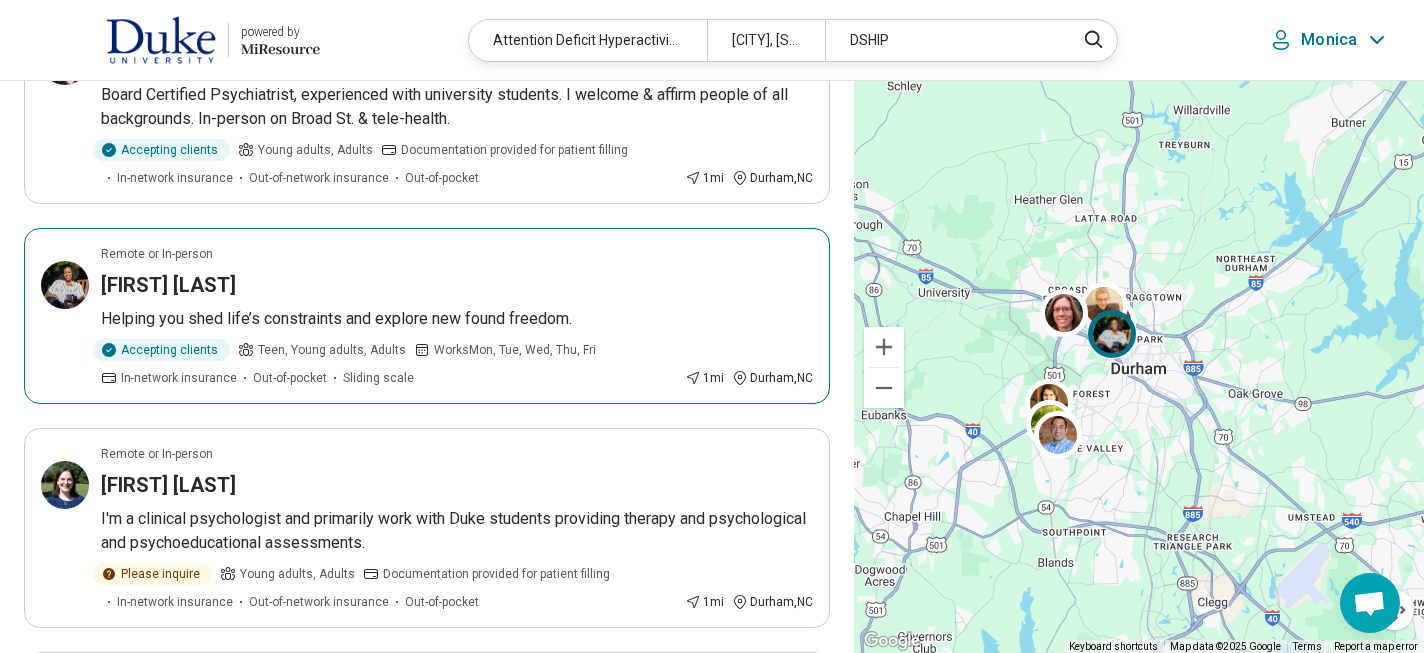 click on "[FIRST] [LAST]" at bounding box center (168, 285) 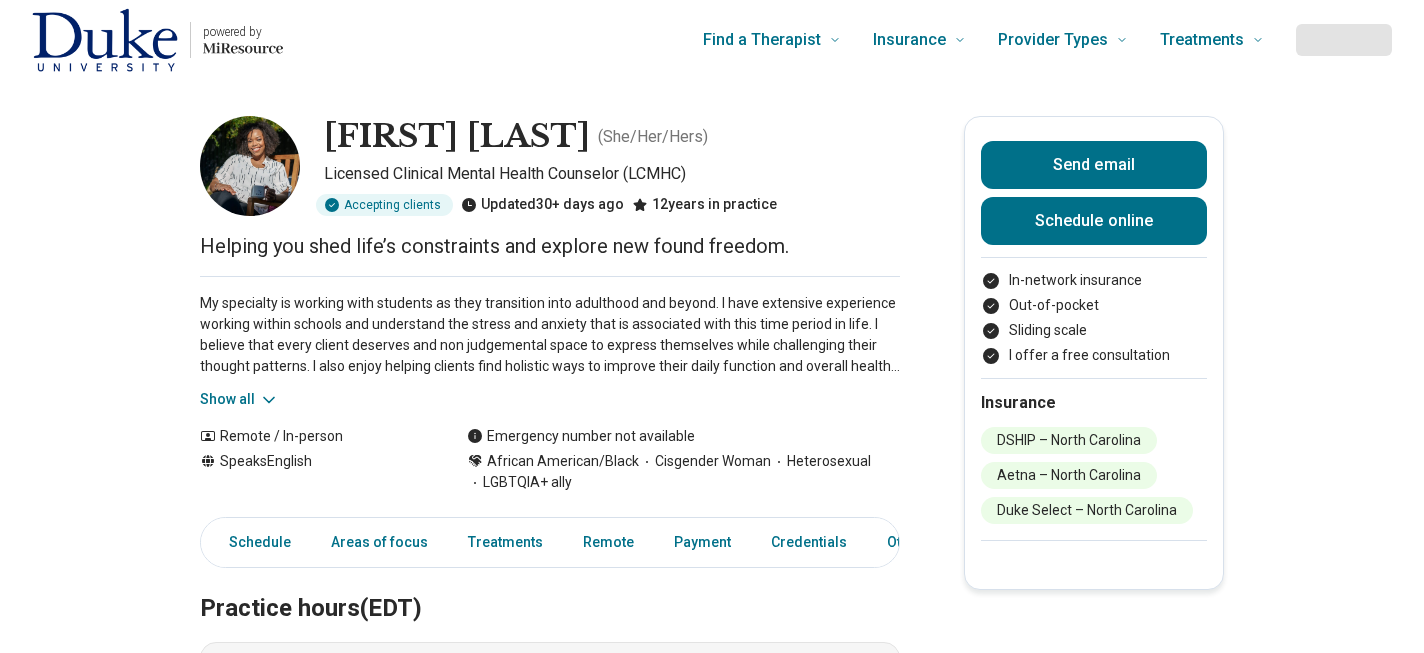 scroll, scrollTop: 0, scrollLeft: 0, axis: both 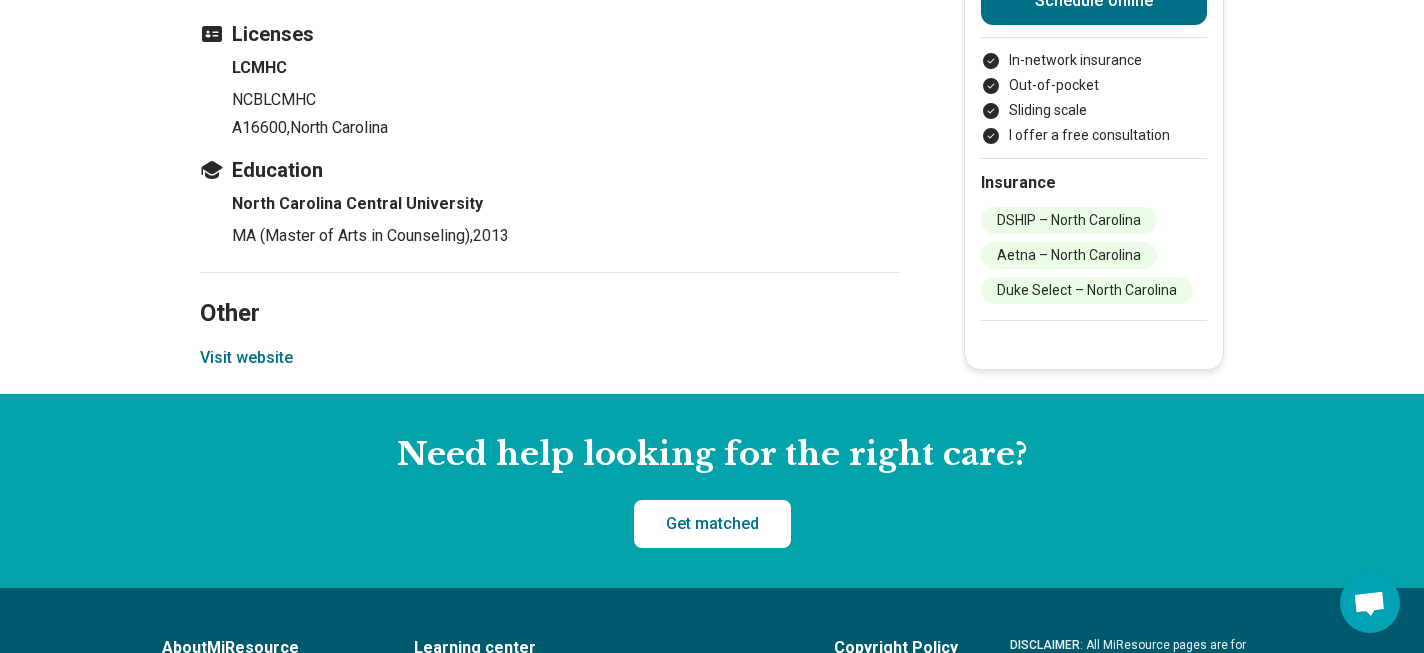 click on "Visit website" at bounding box center (246, 358) 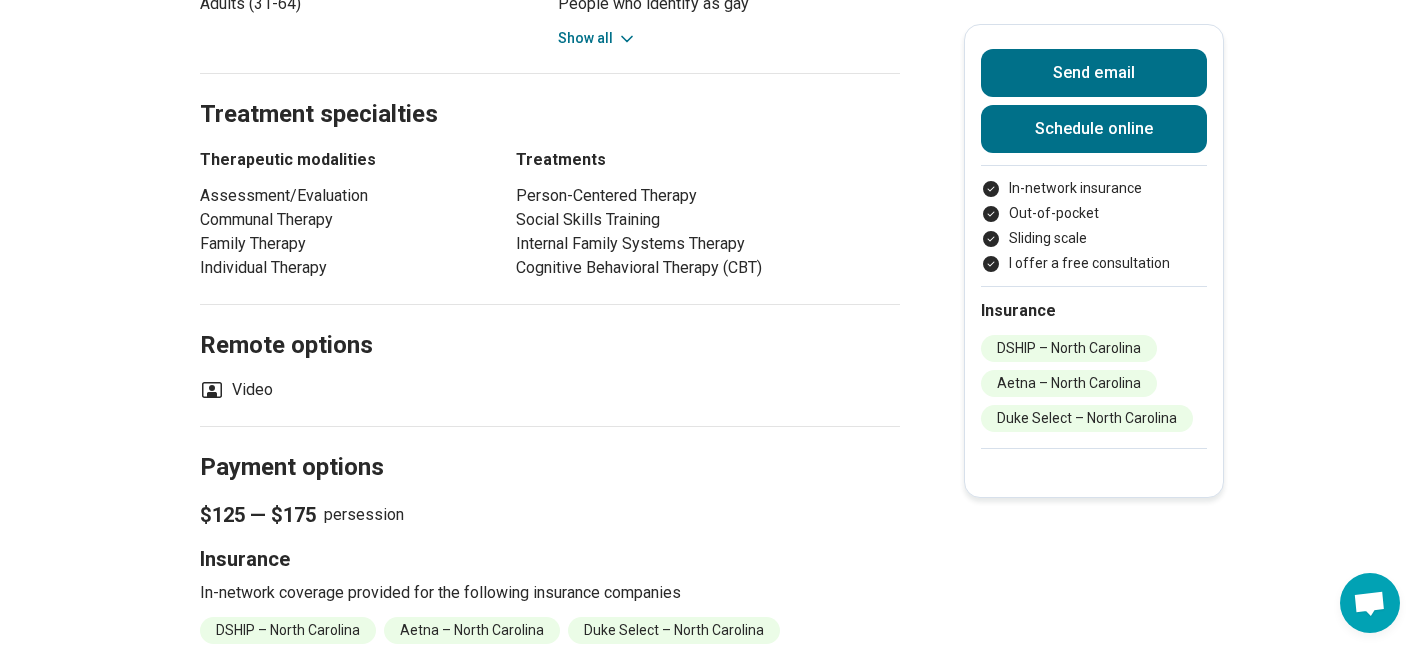 scroll, scrollTop: 1066, scrollLeft: 0, axis: vertical 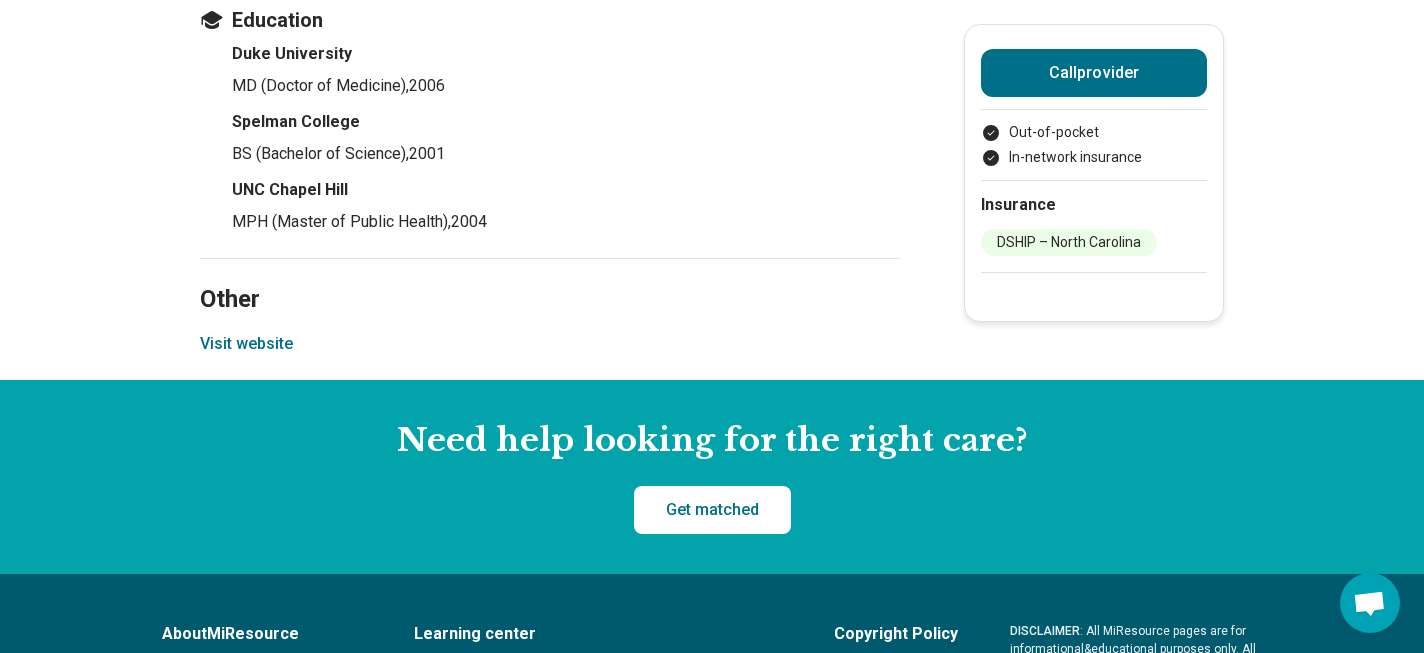 click on "Visit website" at bounding box center [246, 344] 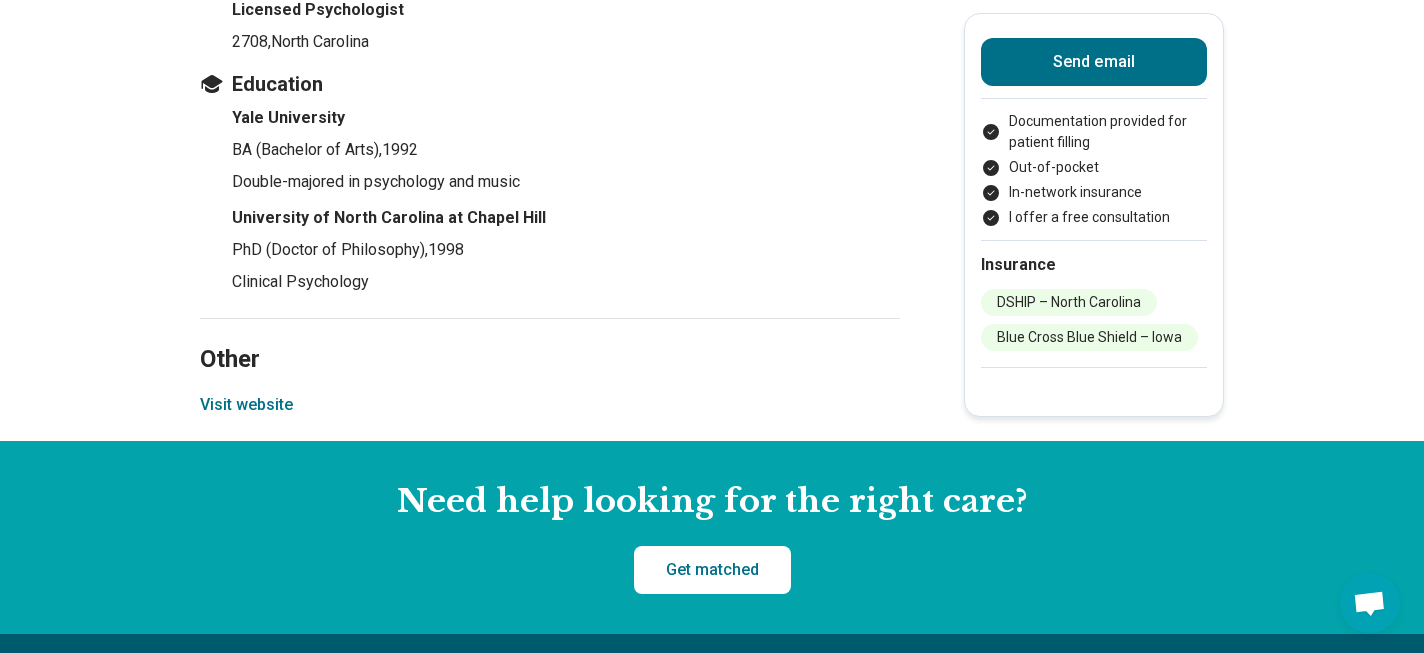 scroll, scrollTop: 2289, scrollLeft: 0, axis: vertical 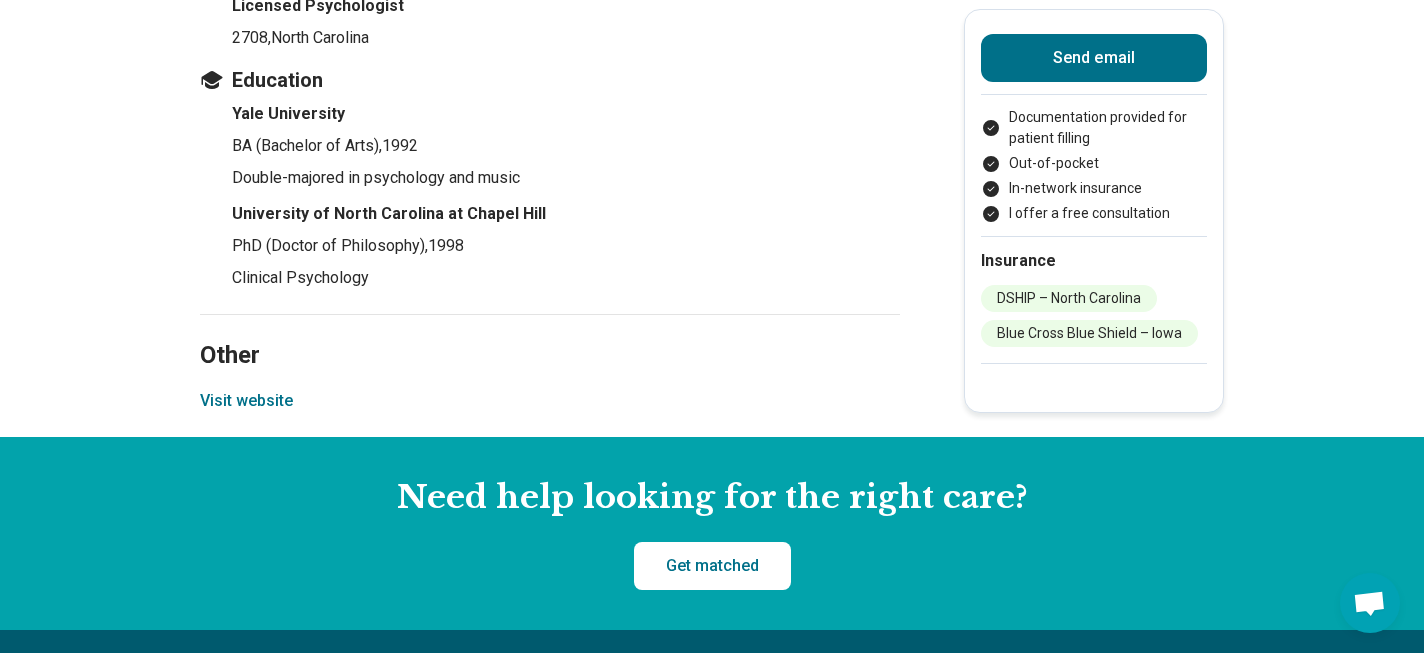 click on "Visit website" at bounding box center (246, 401) 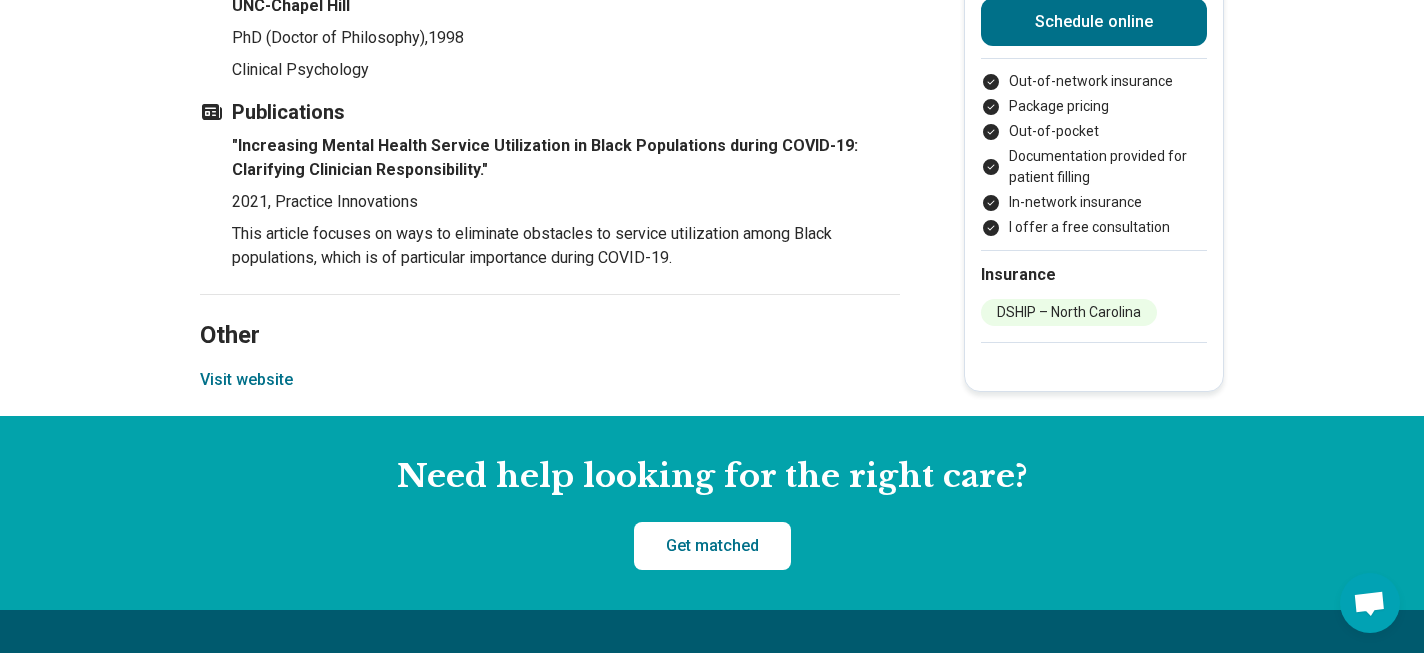 scroll, scrollTop: 2415, scrollLeft: 0, axis: vertical 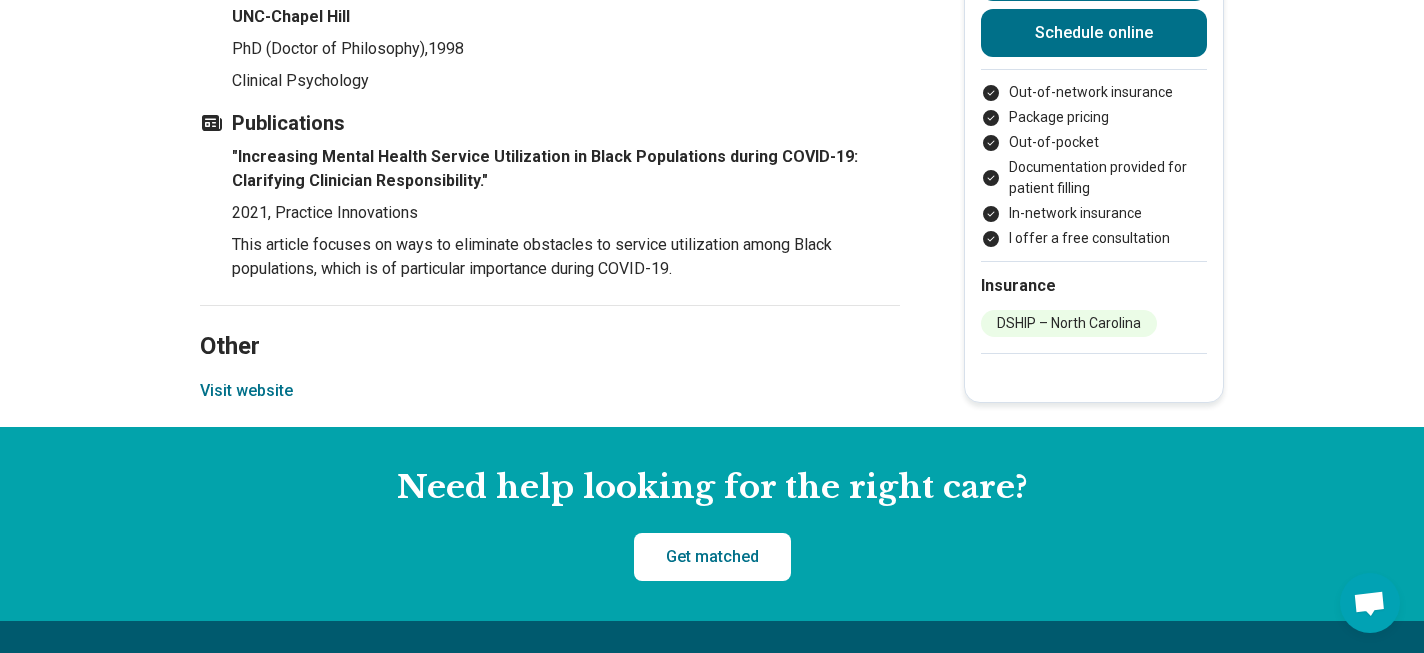 click on "Visit website" at bounding box center [246, 391] 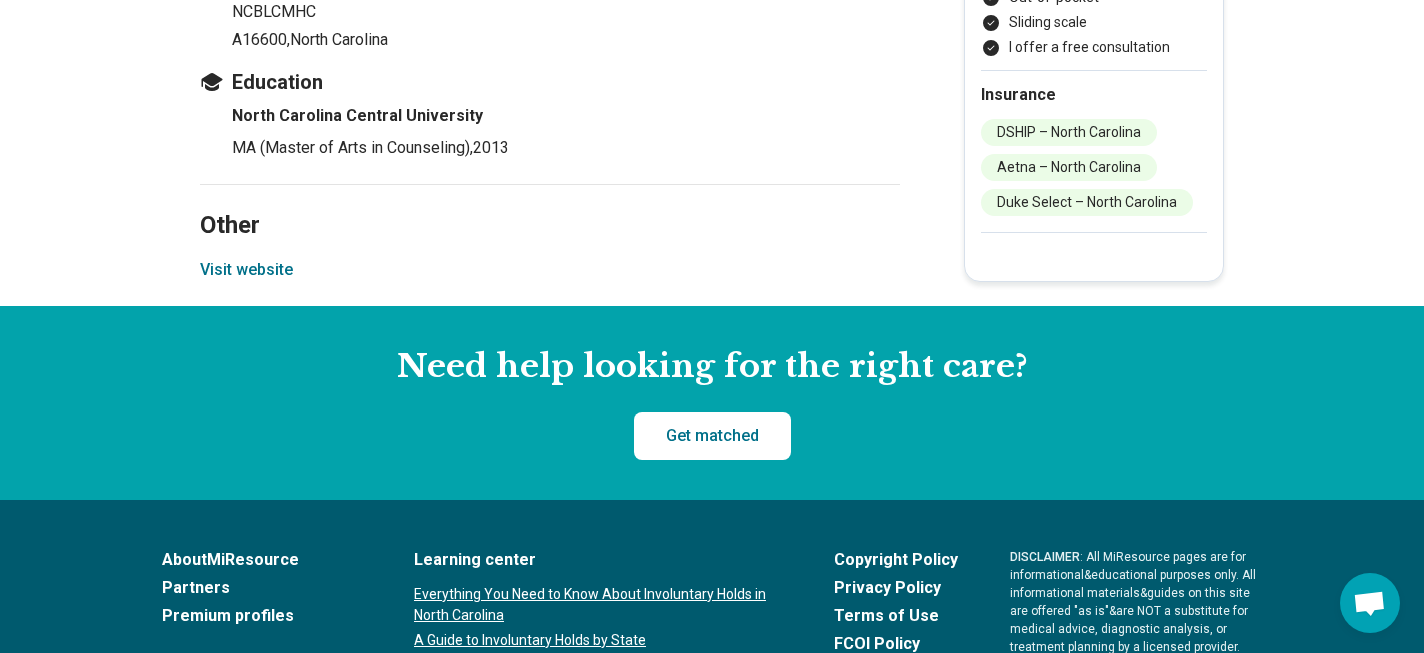 scroll, scrollTop: 2123, scrollLeft: 0, axis: vertical 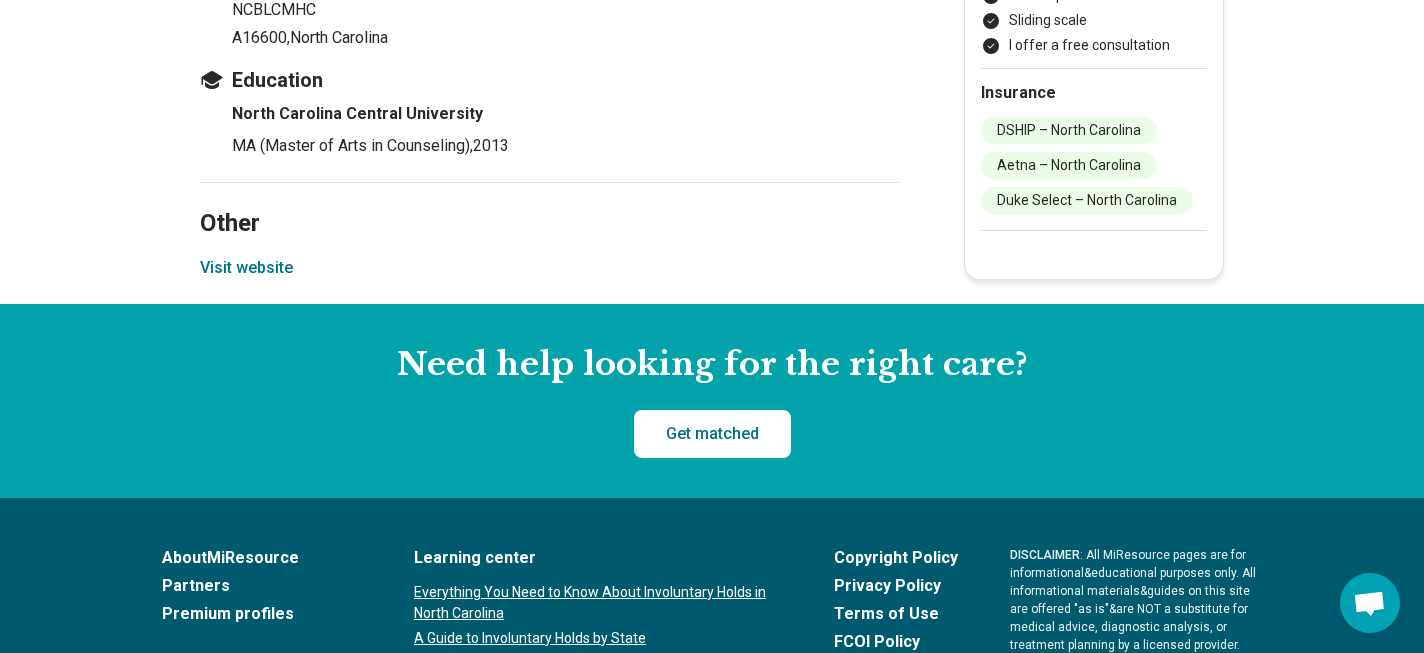 click on "Visit website" at bounding box center [246, 268] 